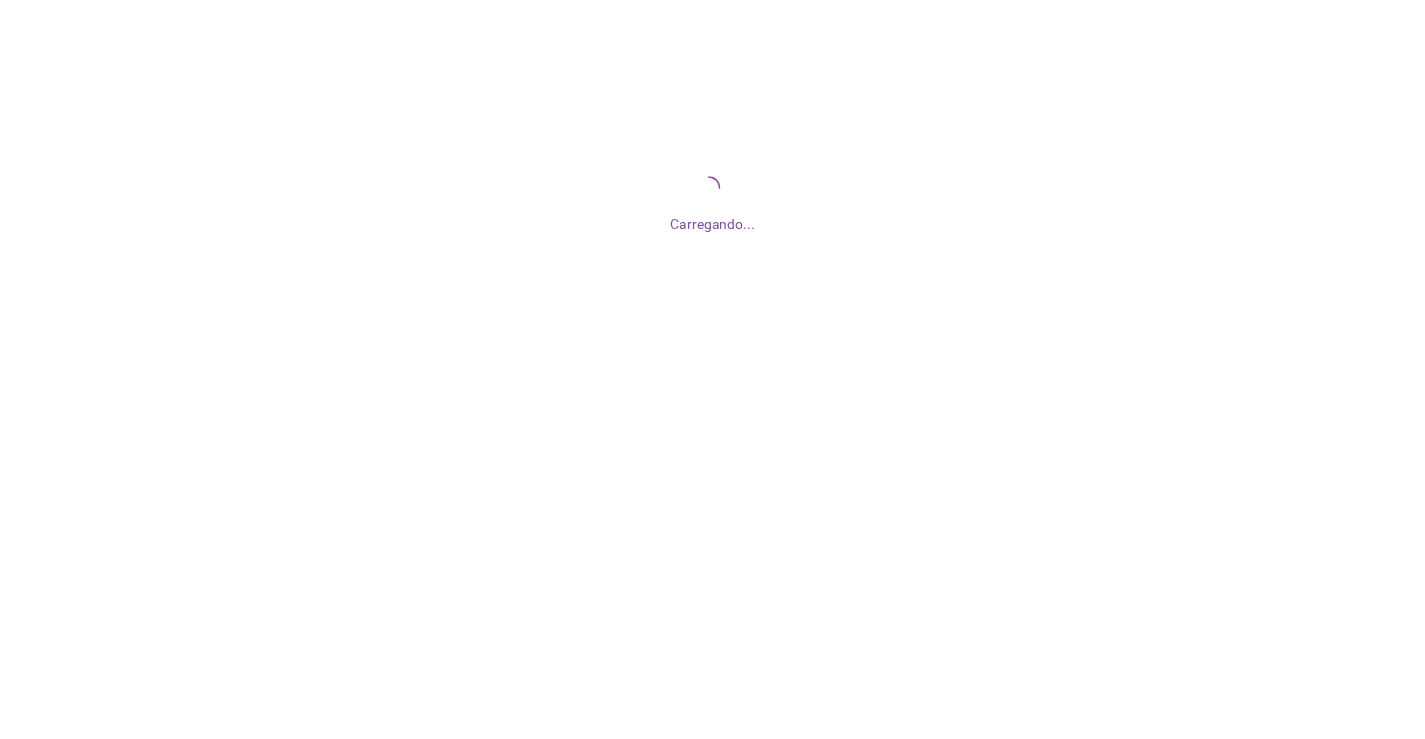 scroll, scrollTop: 0, scrollLeft: 0, axis: both 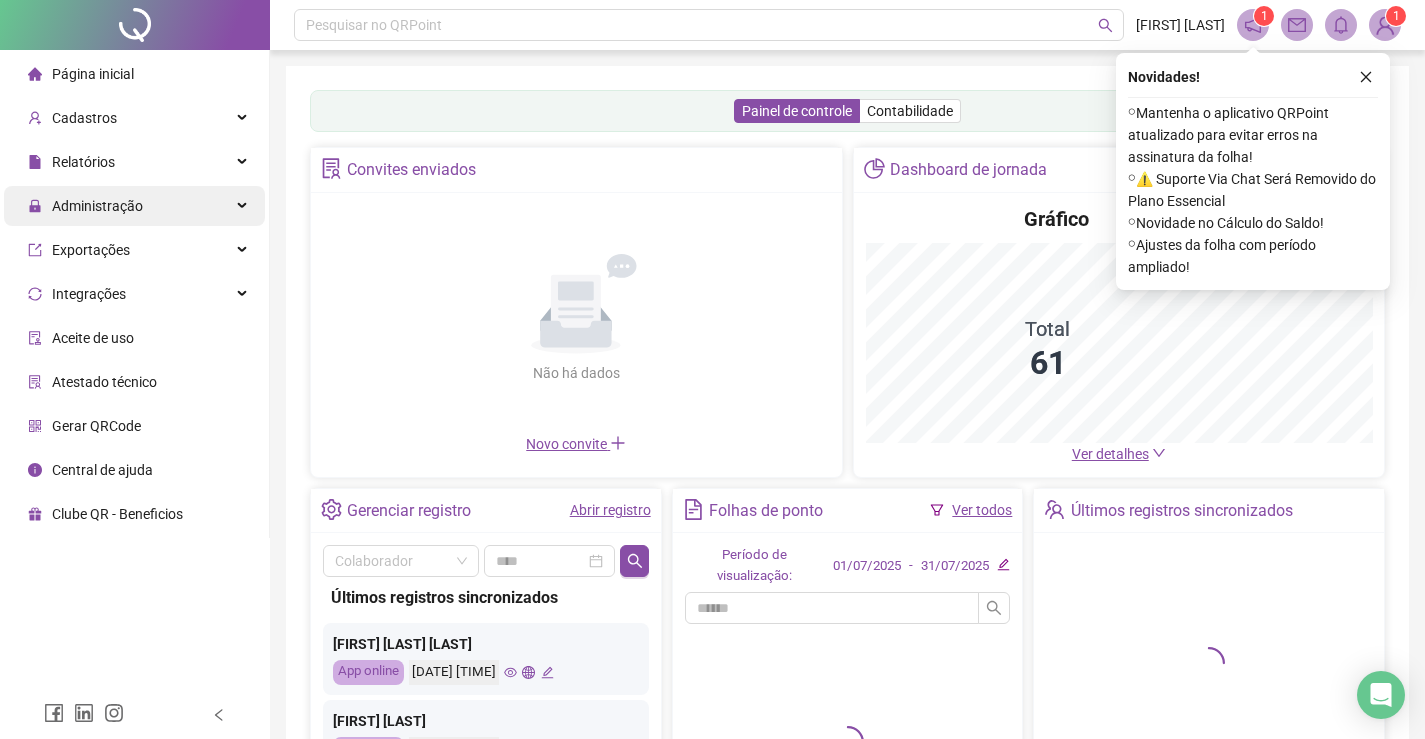 click on "Administração" at bounding box center [97, 206] 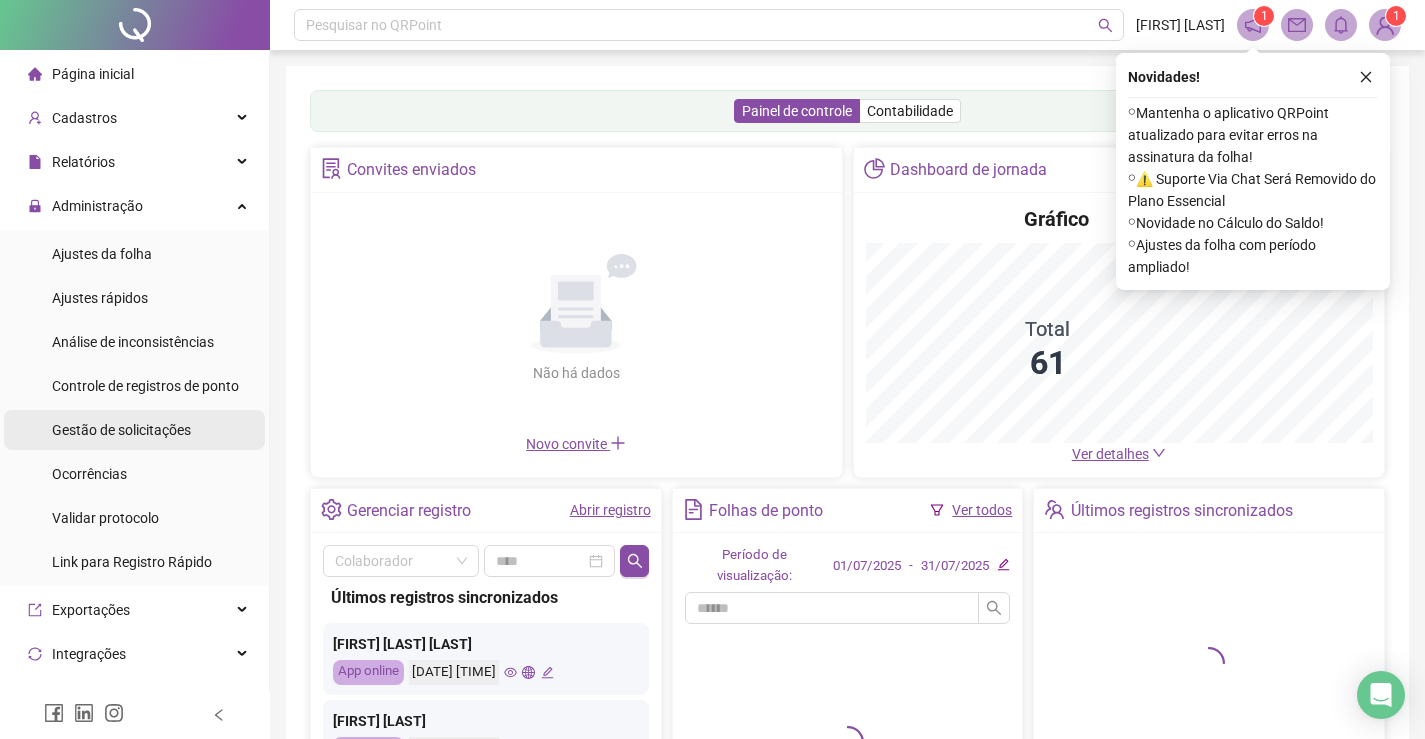 click on "Gestão de solicitações" at bounding box center (121, 430) 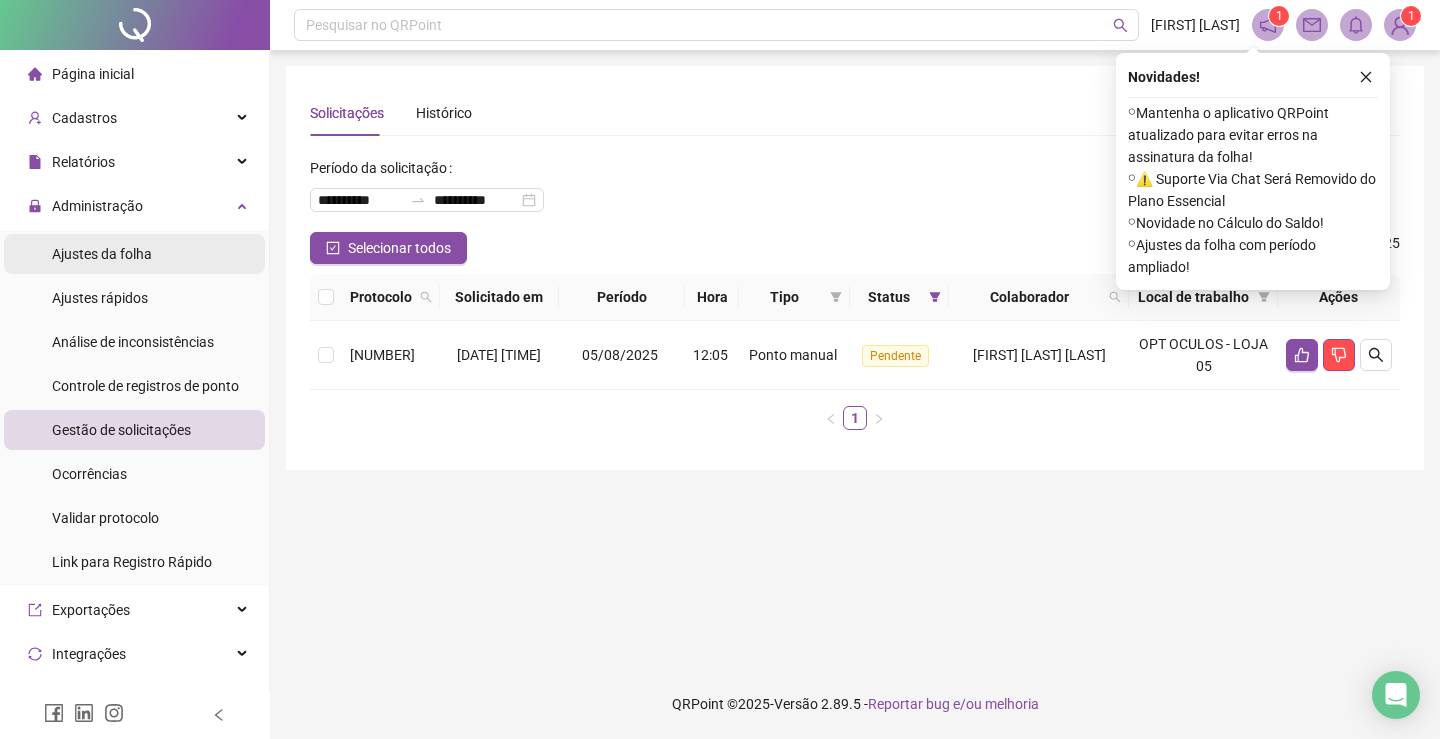 click on "Ajustes da folha" at bounding box center [102, 254] 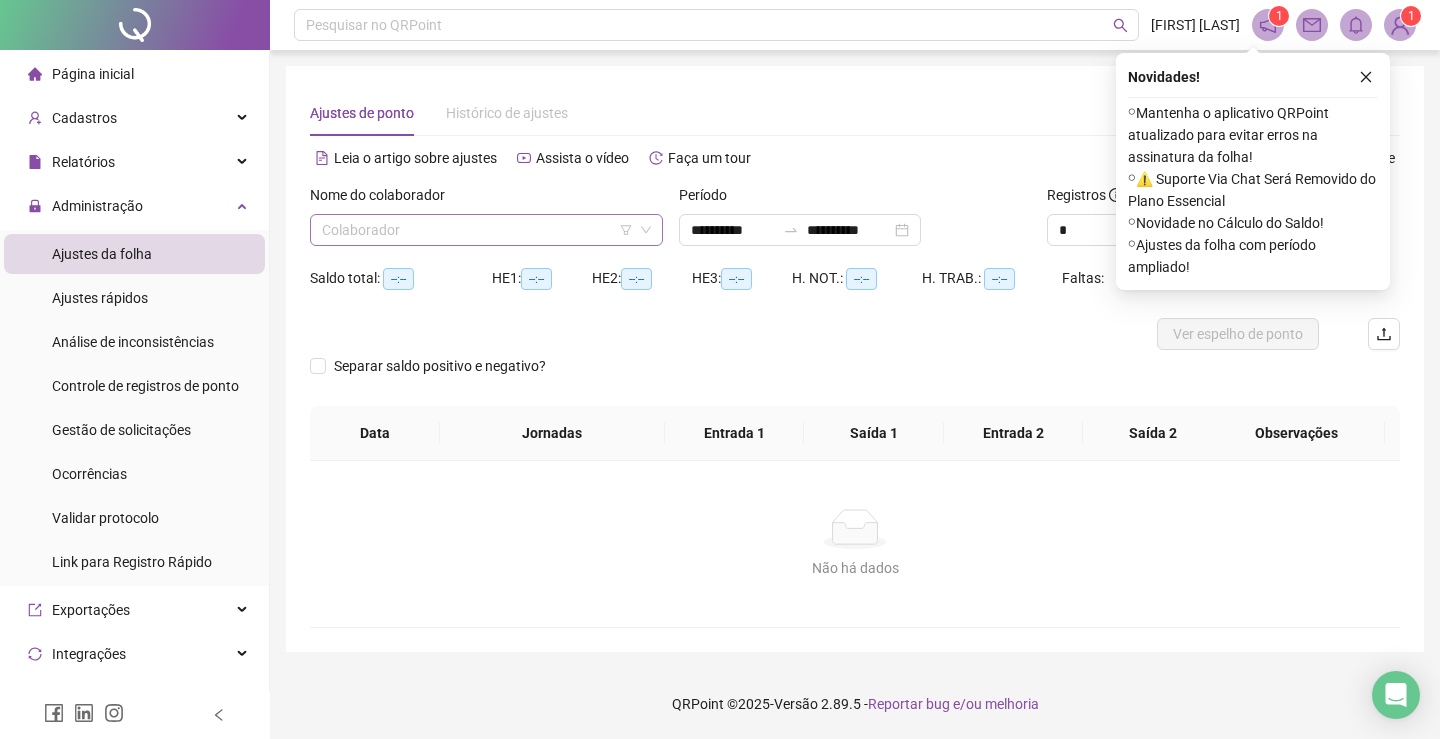 click at bounding box center [477, 230] 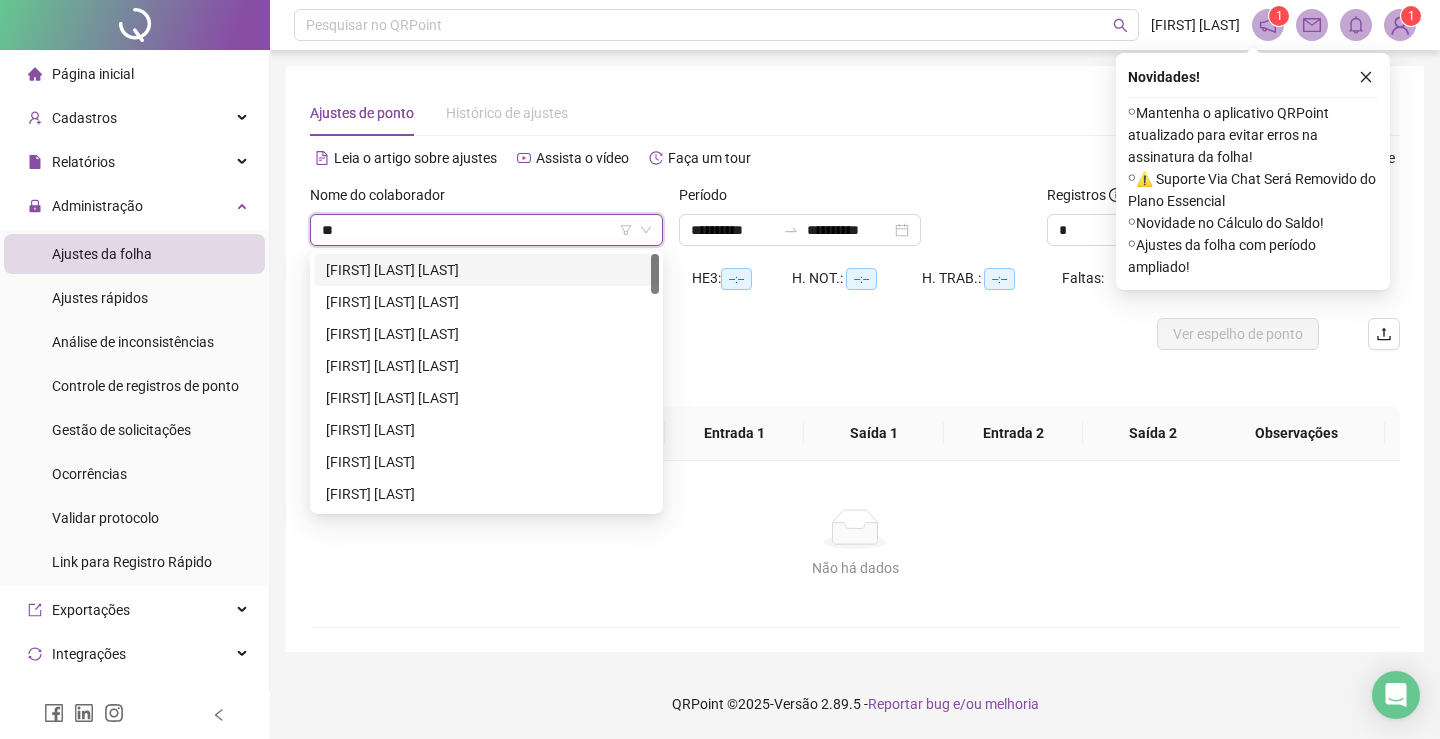 type on "***" 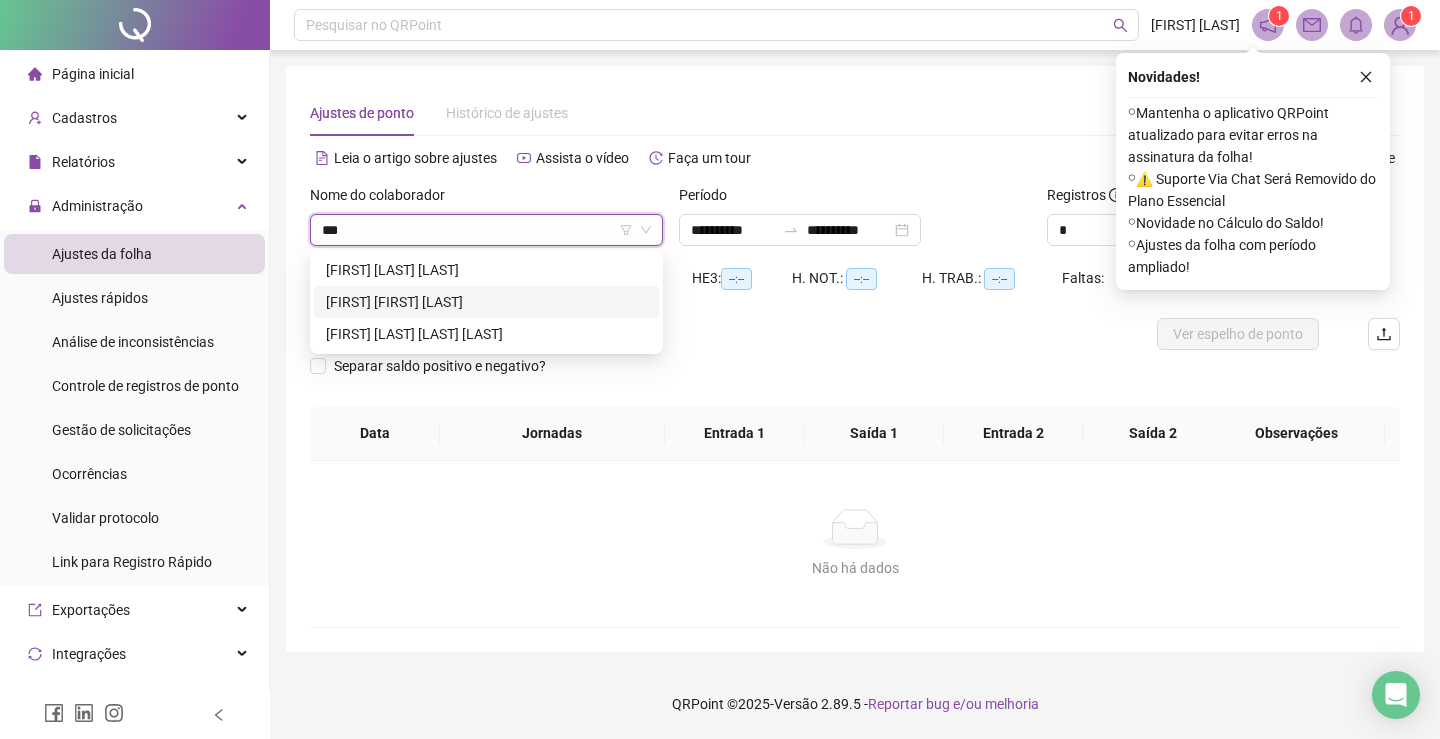 click on "[FIRST] [FIRST] [LAST]" at bounding box center [486, 302] 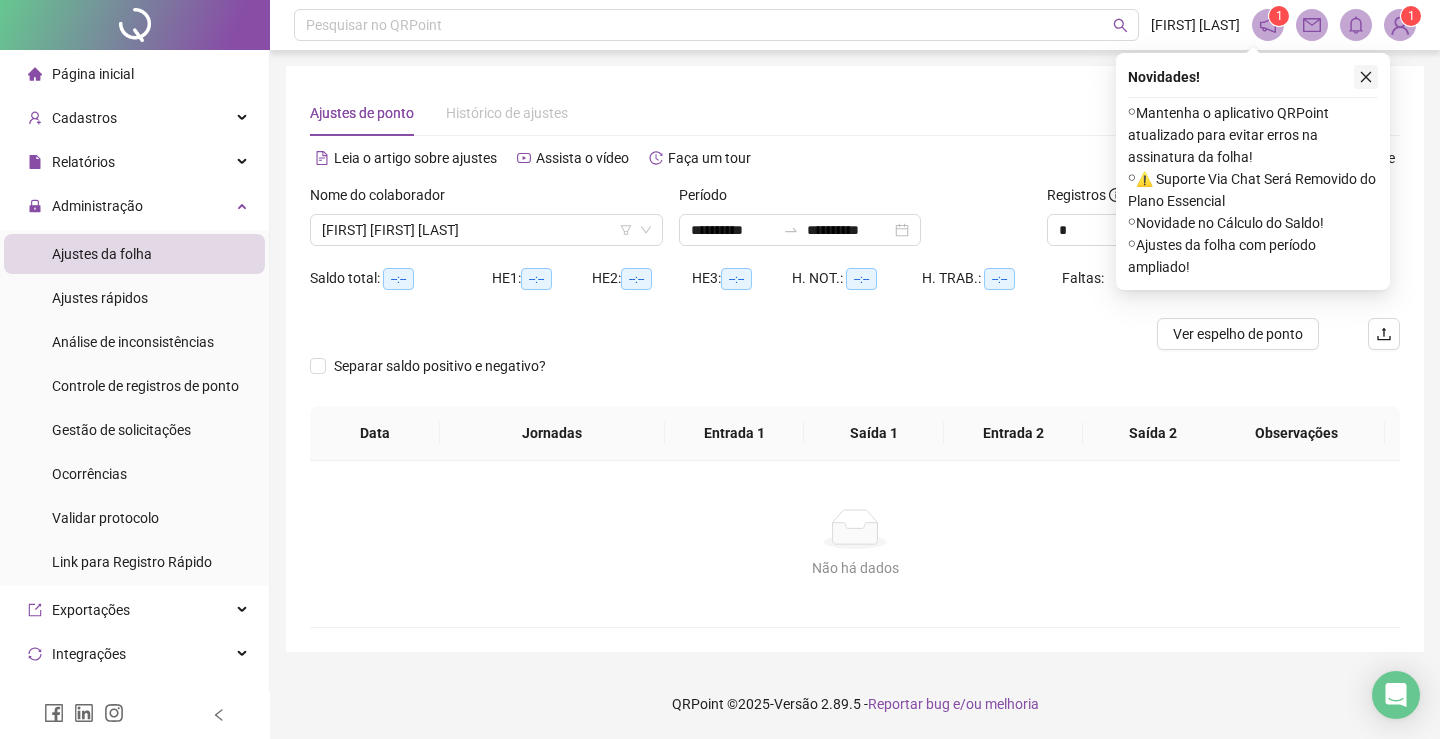 click 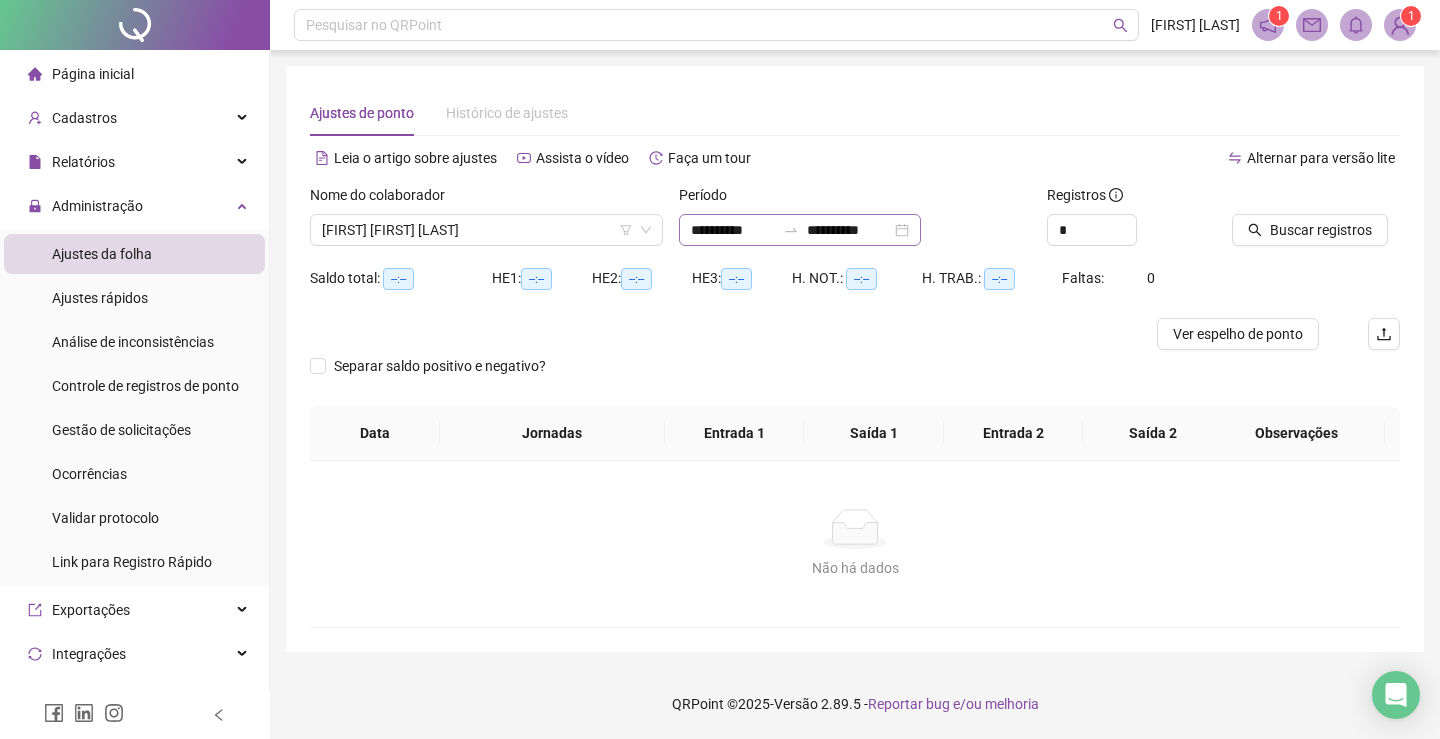 click on "**********" at bounding box center [800, 230] 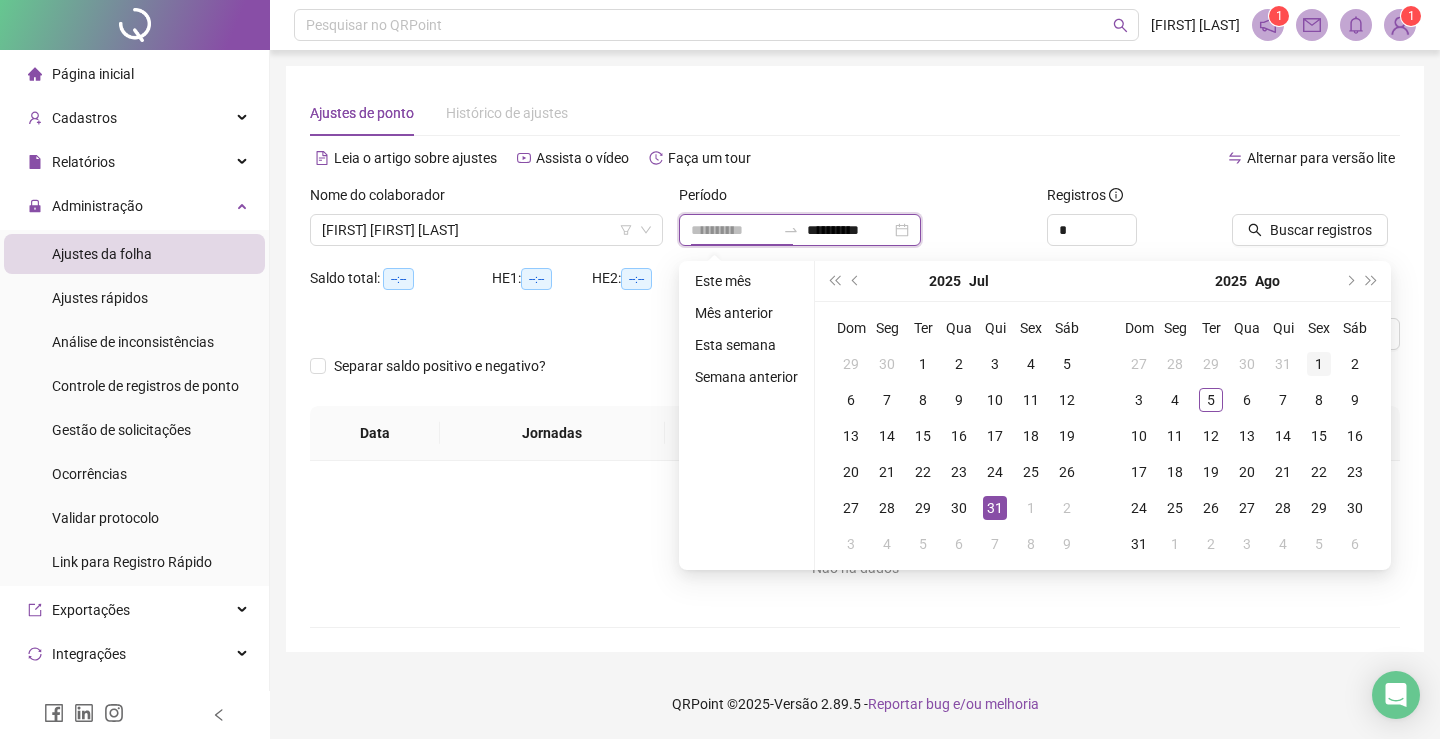 type on "**********" 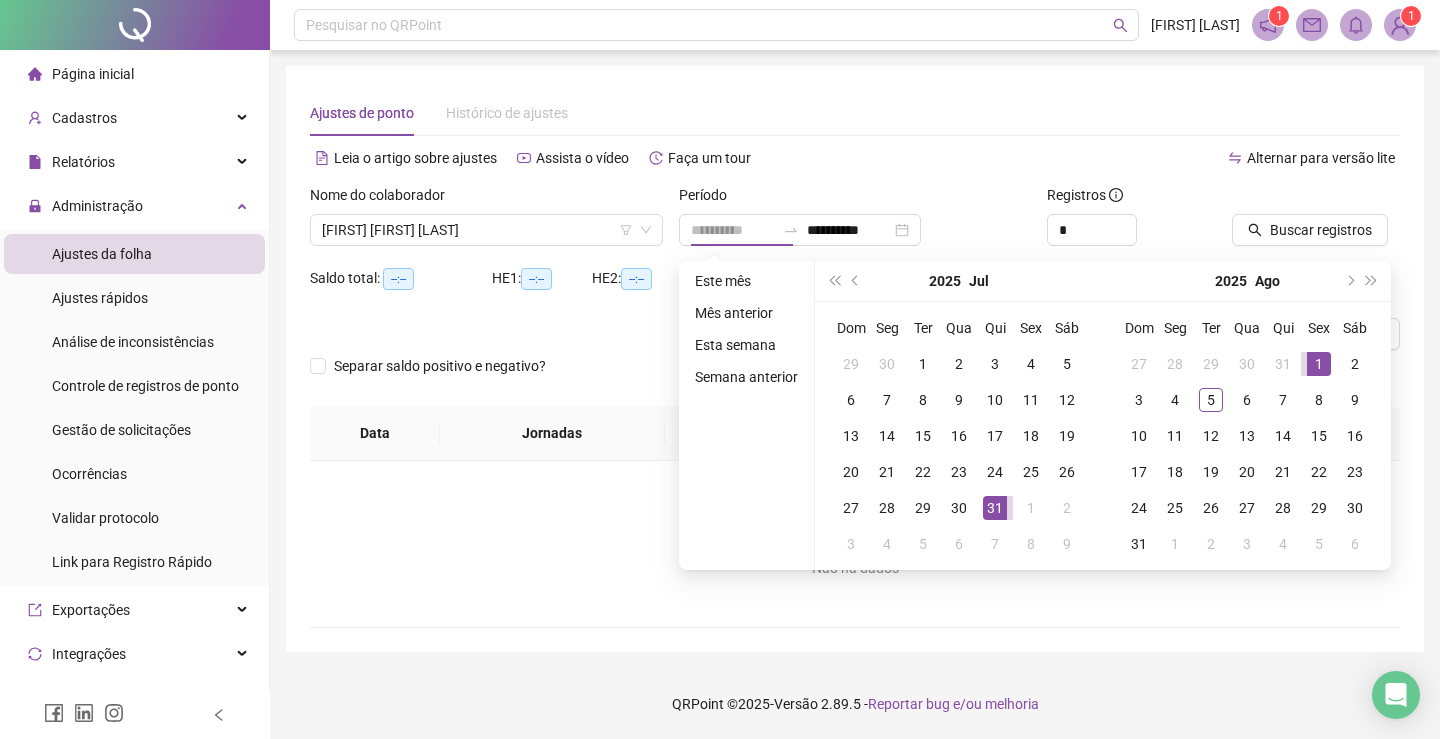 click on "1" at bounding box center (1319, 364) 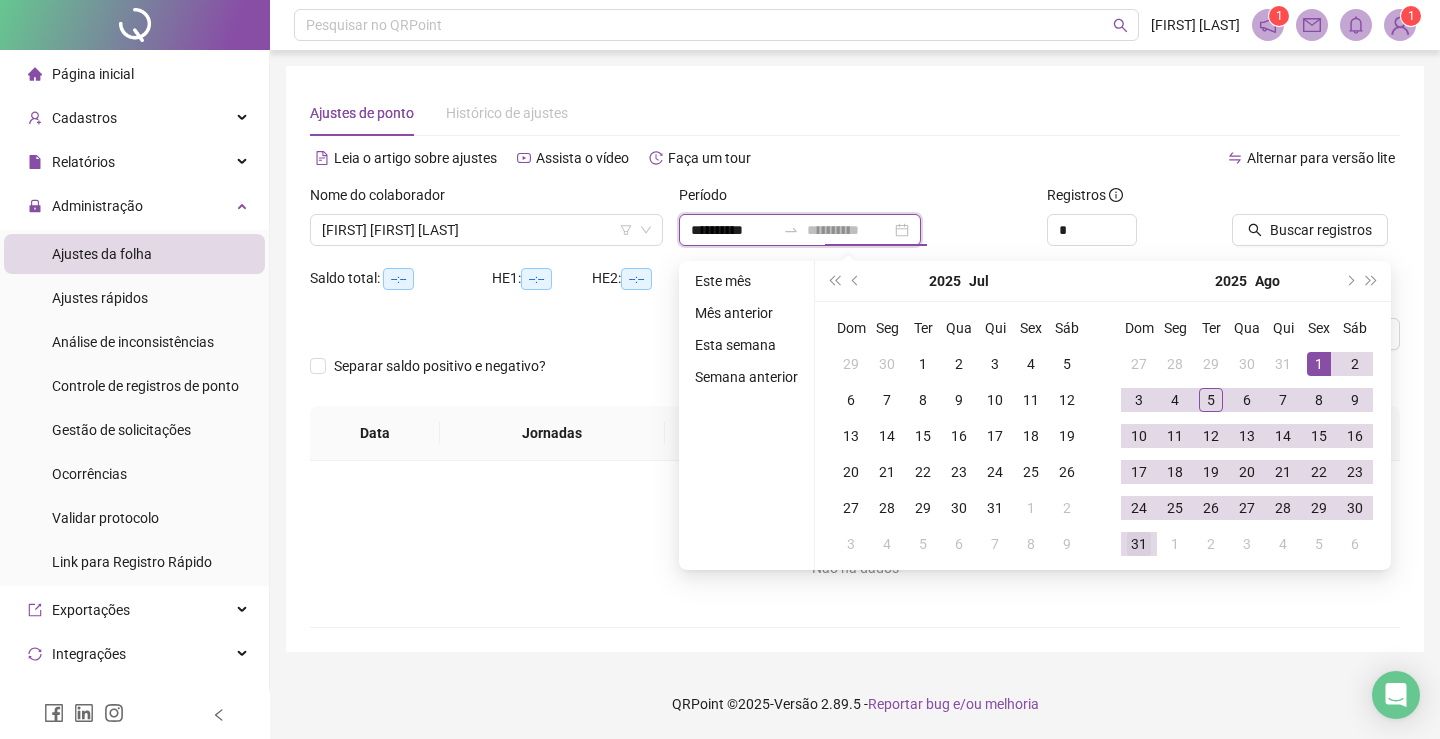 type on "**********" 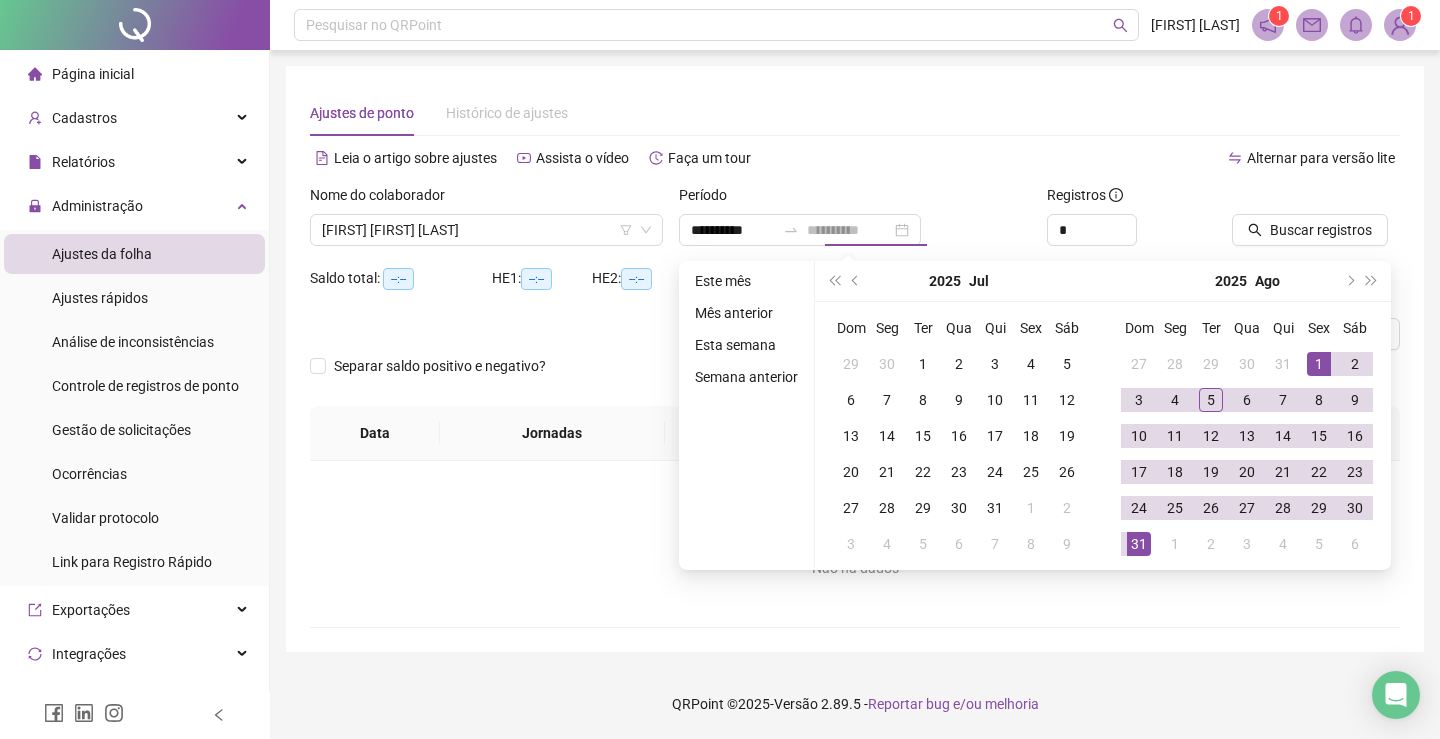 click on "31" at bounding box center (1139, 544) 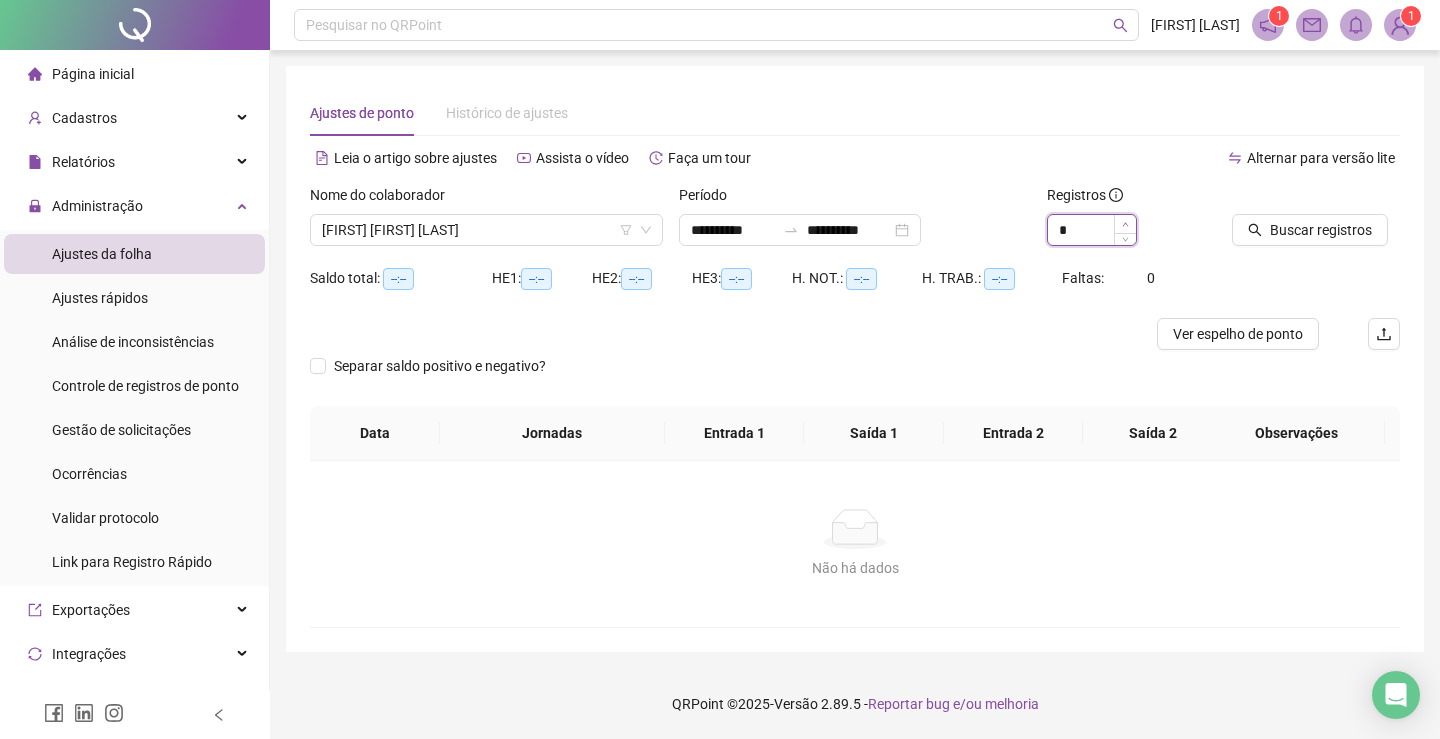 click at bounding box center (1125, 224) 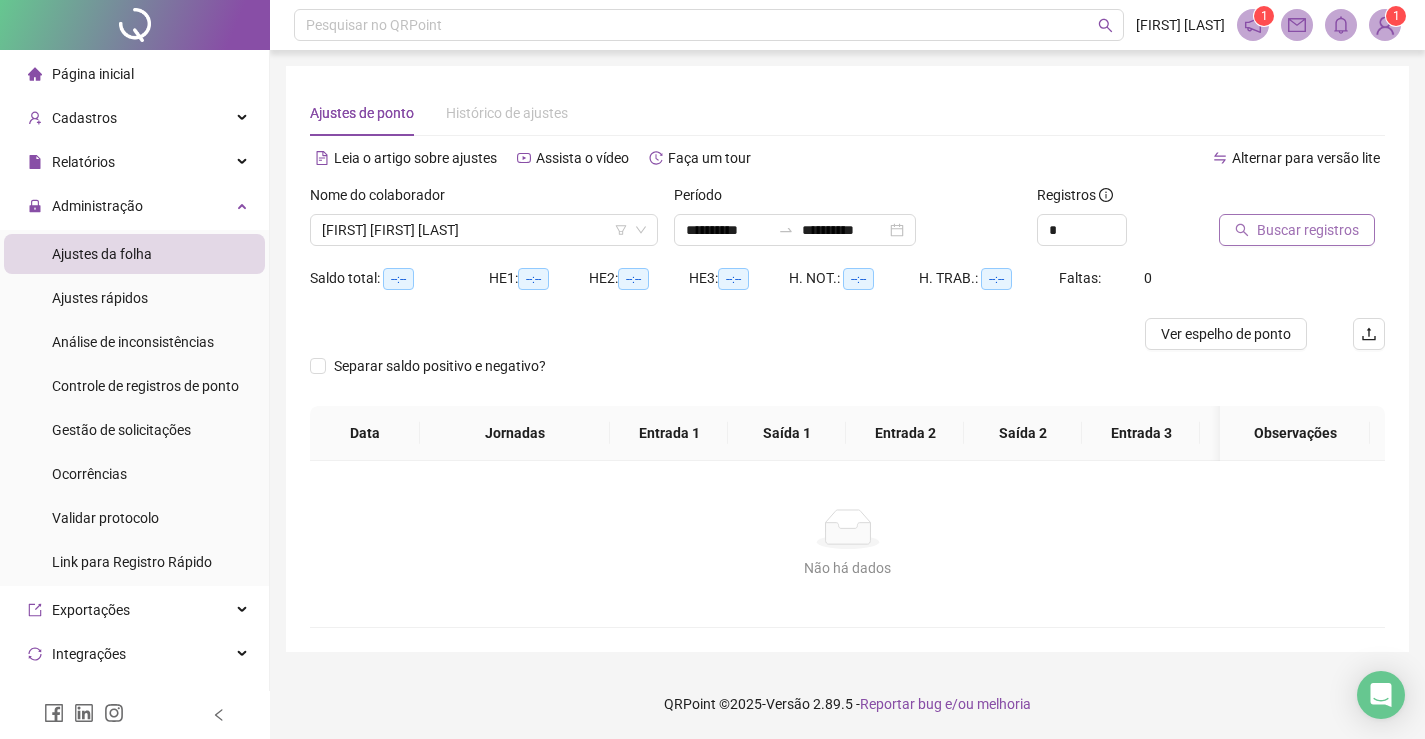 click on "Buscar registros" at bounding box center [1308, 230] 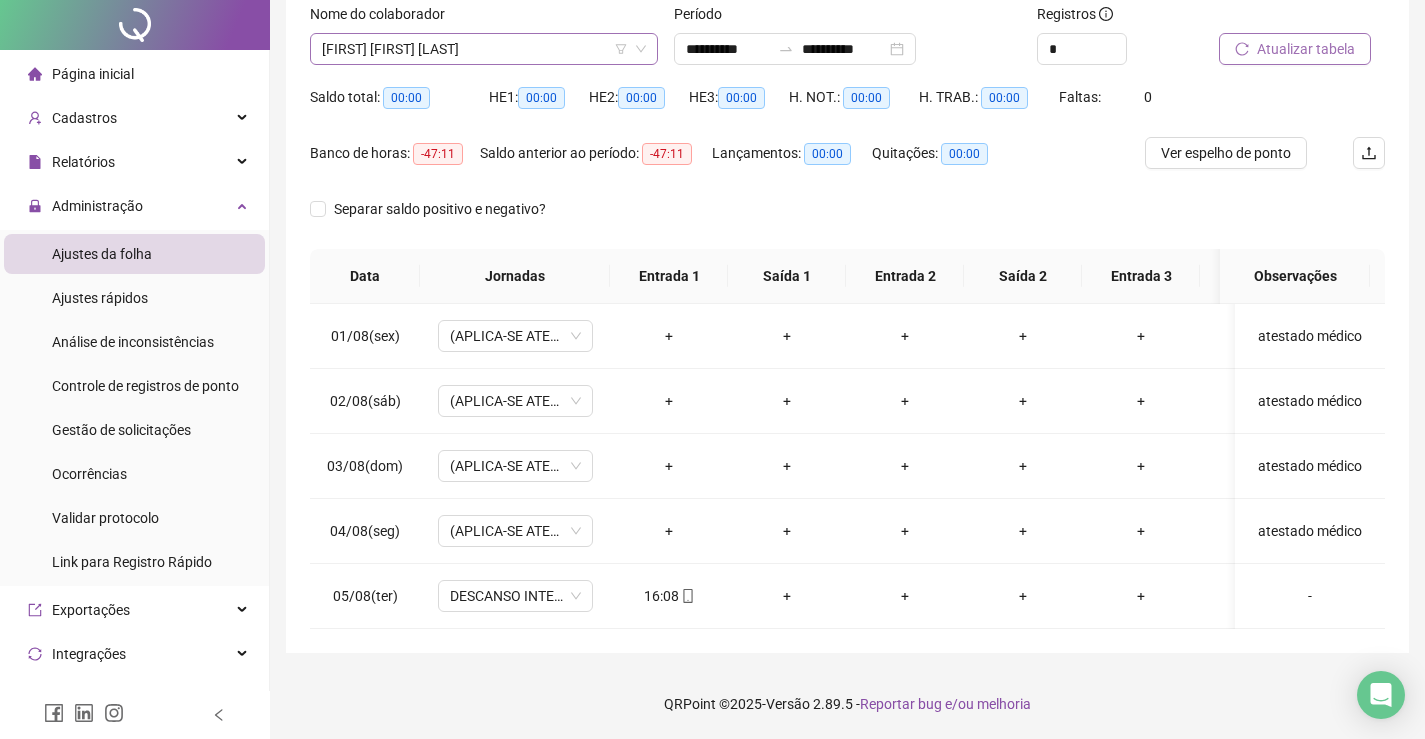 scroll, scrollTop: 0, scrollLeft: 0, axis: both 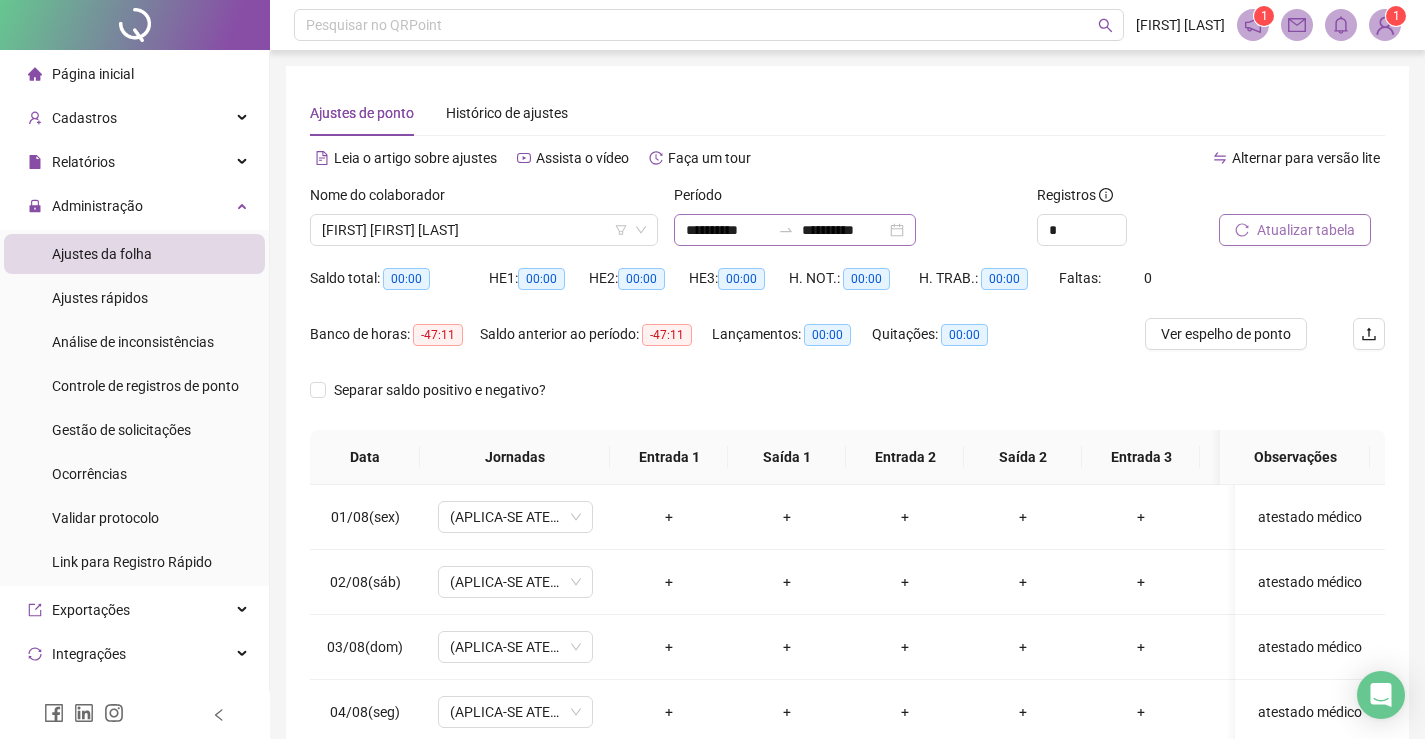 click on "**********" at bounding box center (795, 230) 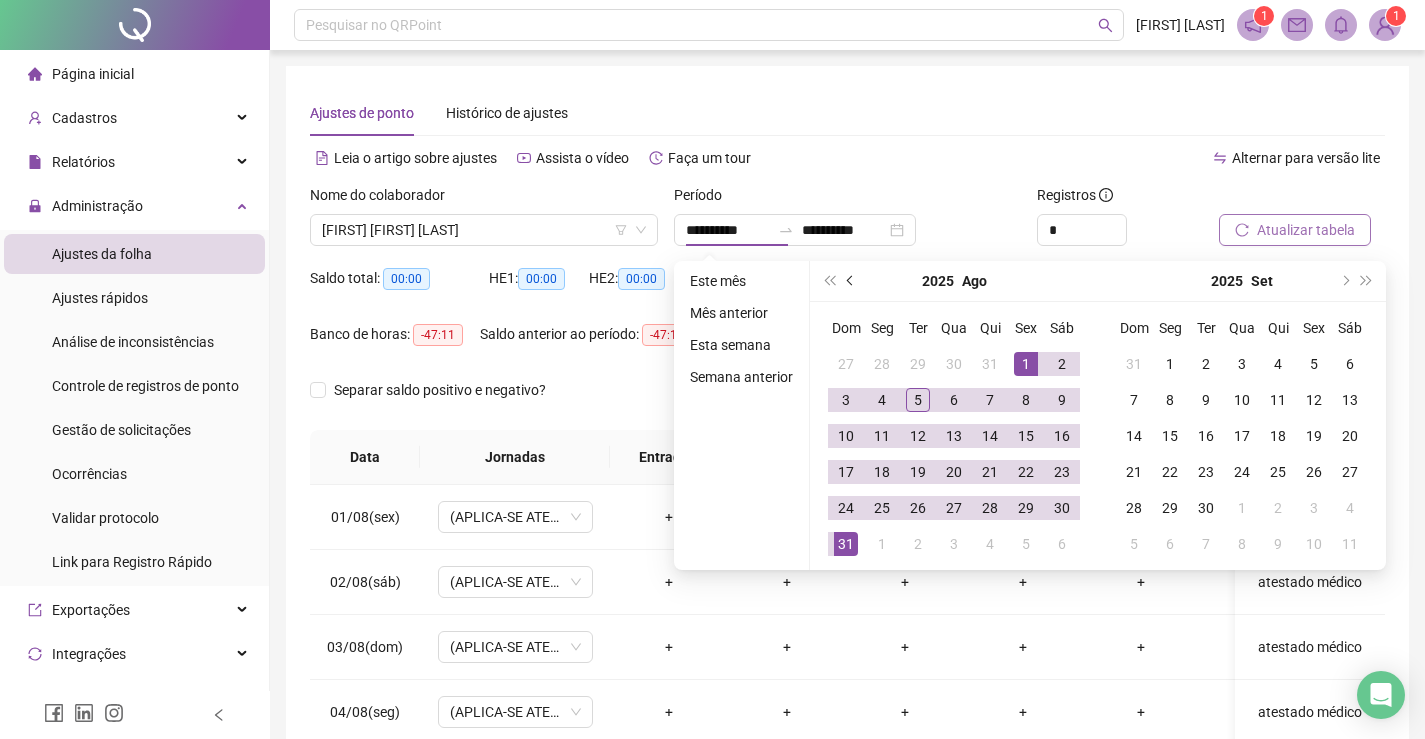 click at bounding box center (852, 281) 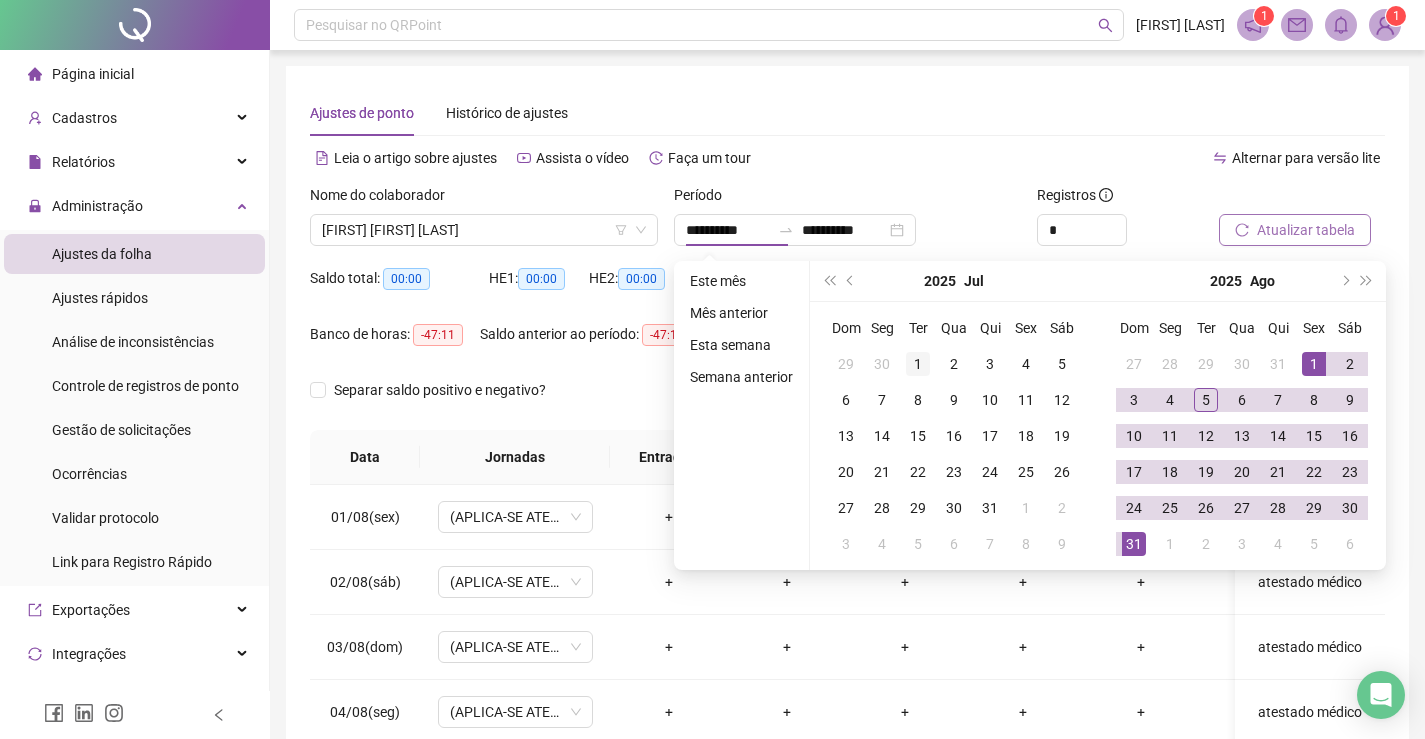 type on "**********" 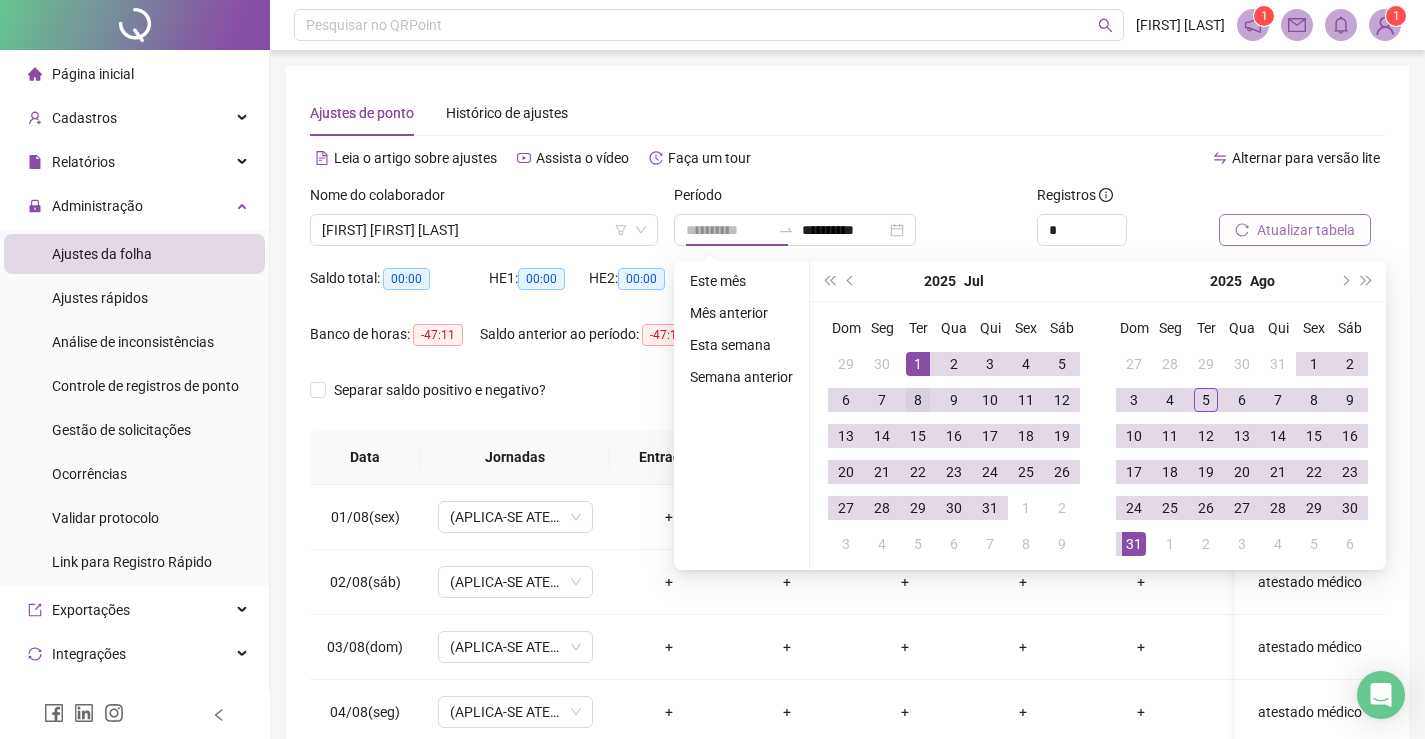 drag, startPoint x: 910, startPoint y: 359, endPoint x: 923, endPoint y: 384, distance: 28.178005 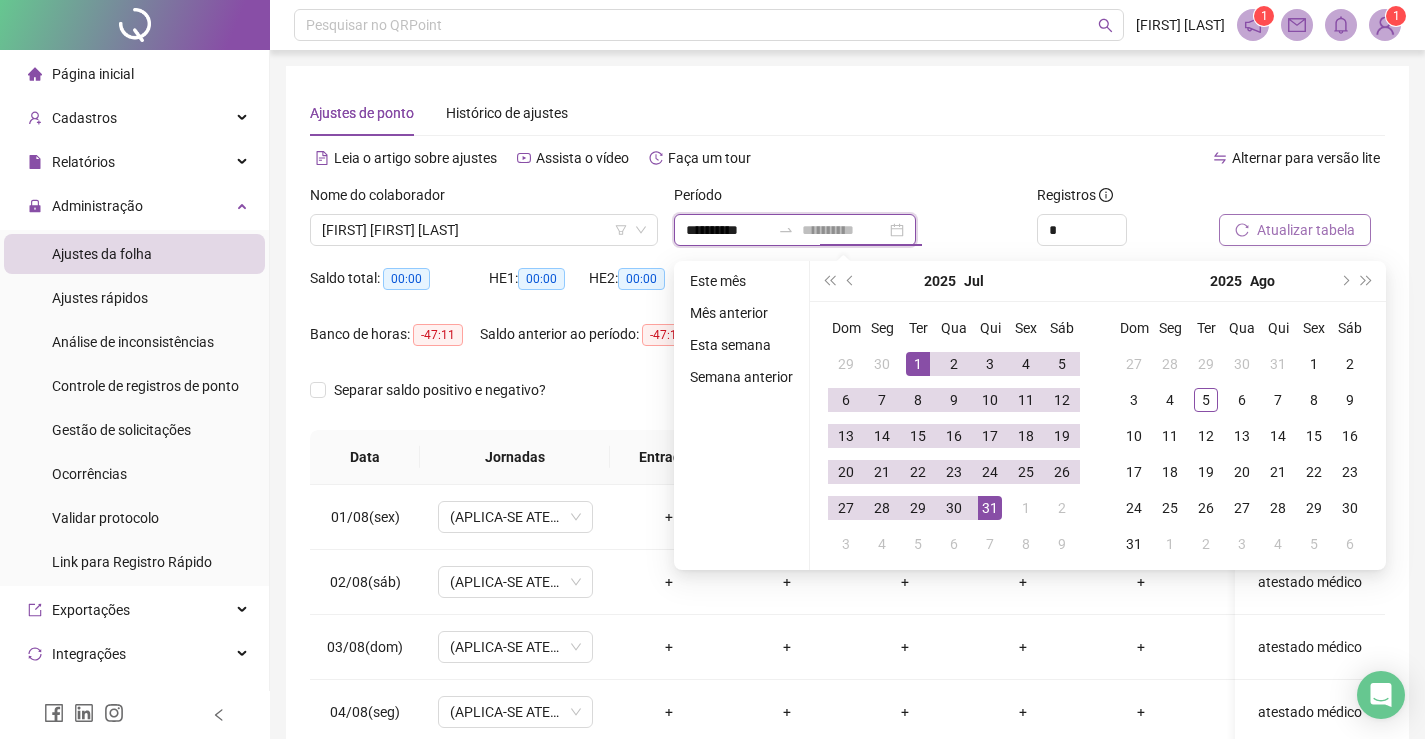 type on "**********" 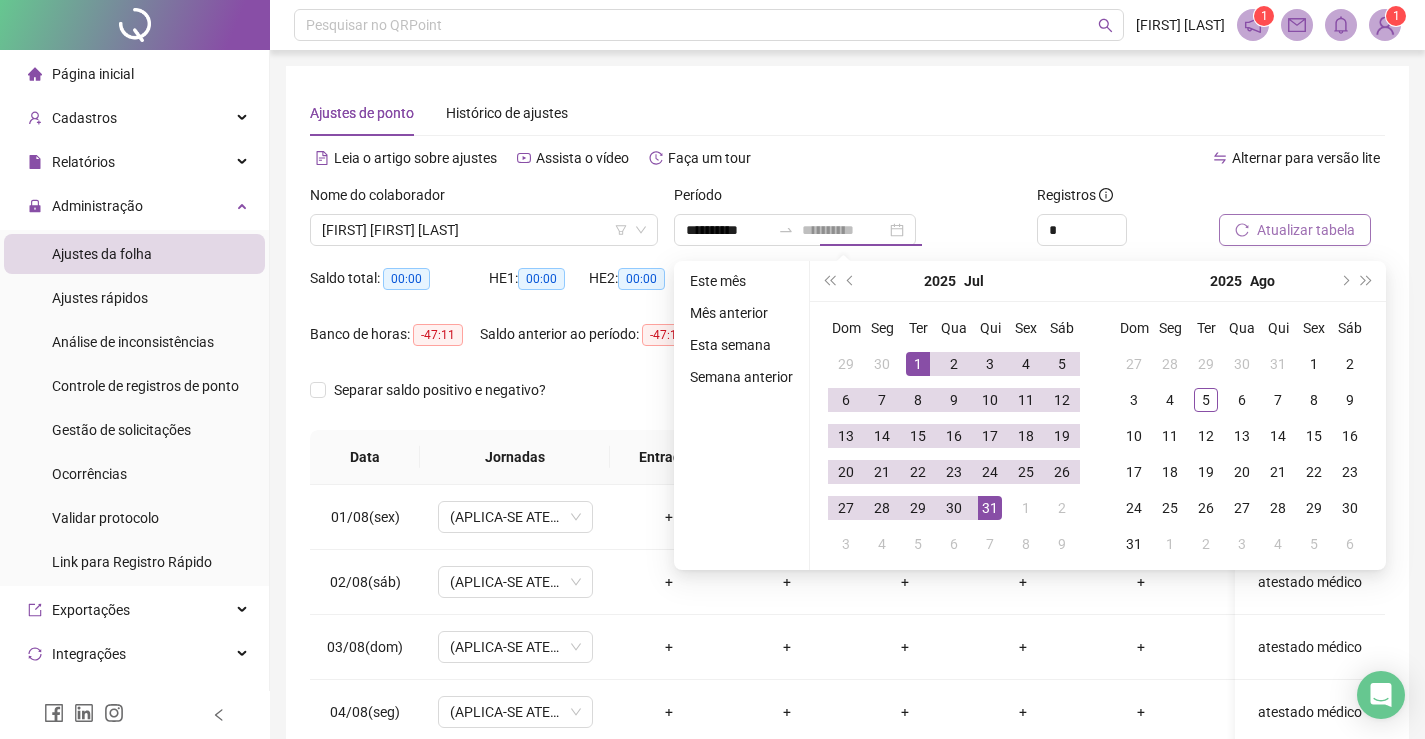 click on "31" at bounding box center [990, 508] 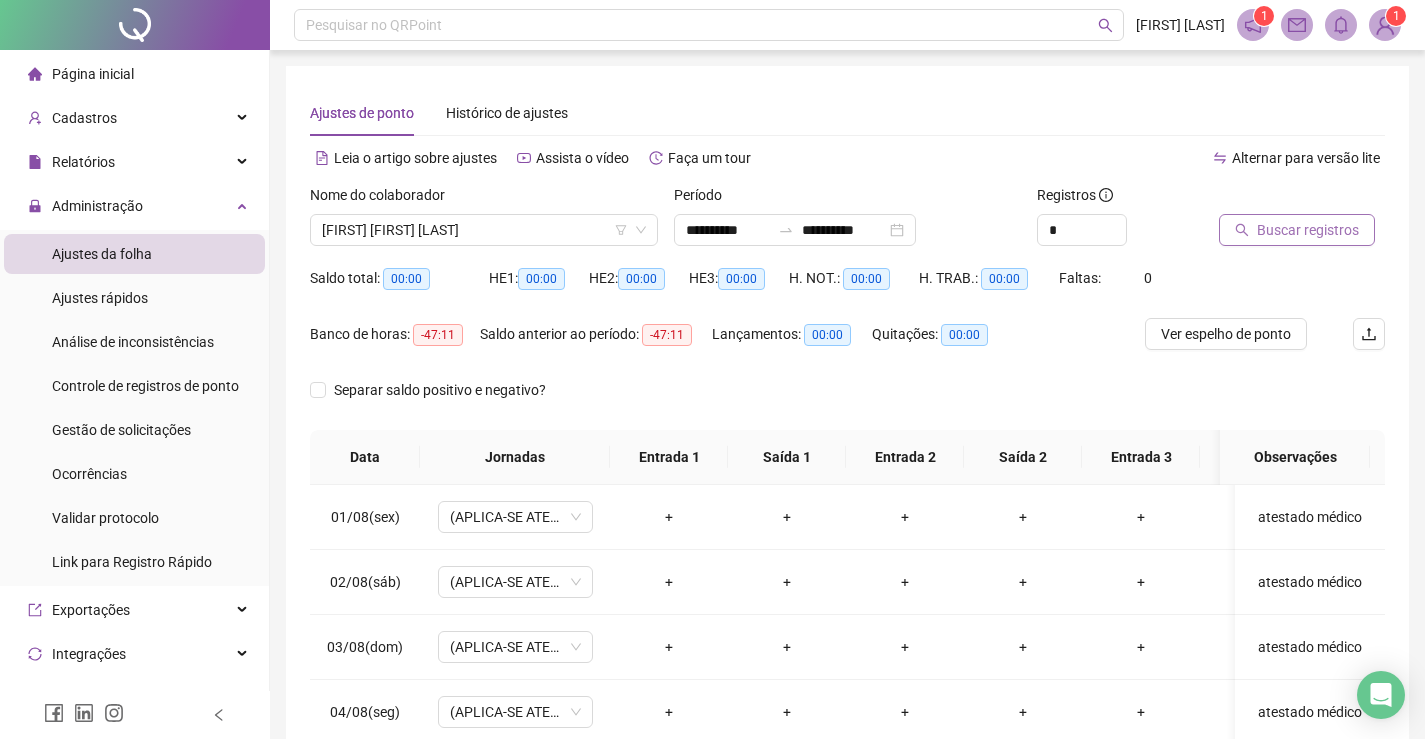 click on "Buscar registros" at bounding box center (1308, 230) 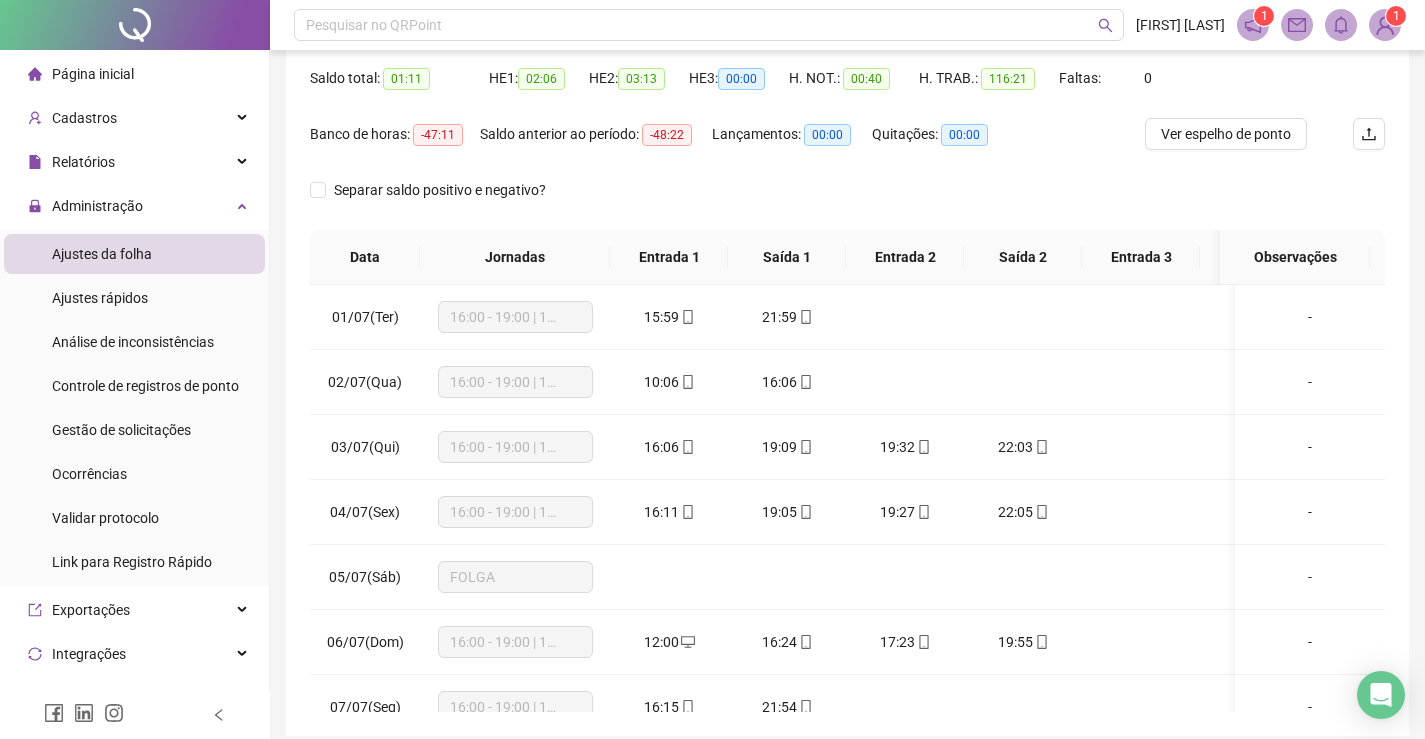 scroll, scrollTop: 283, scrollLeft: 0, axis: vertical 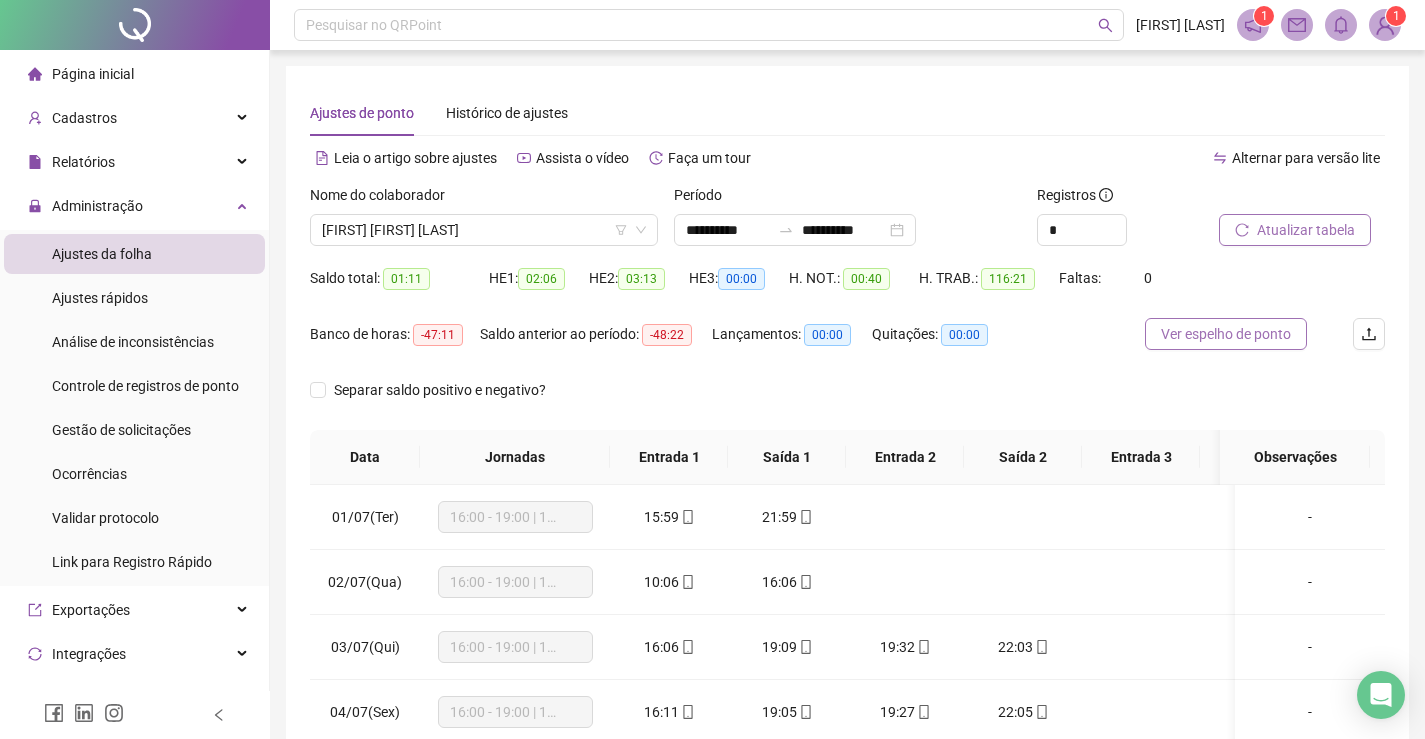 click on "Ver espelho de ponto" at bounding box center (1226, 334) 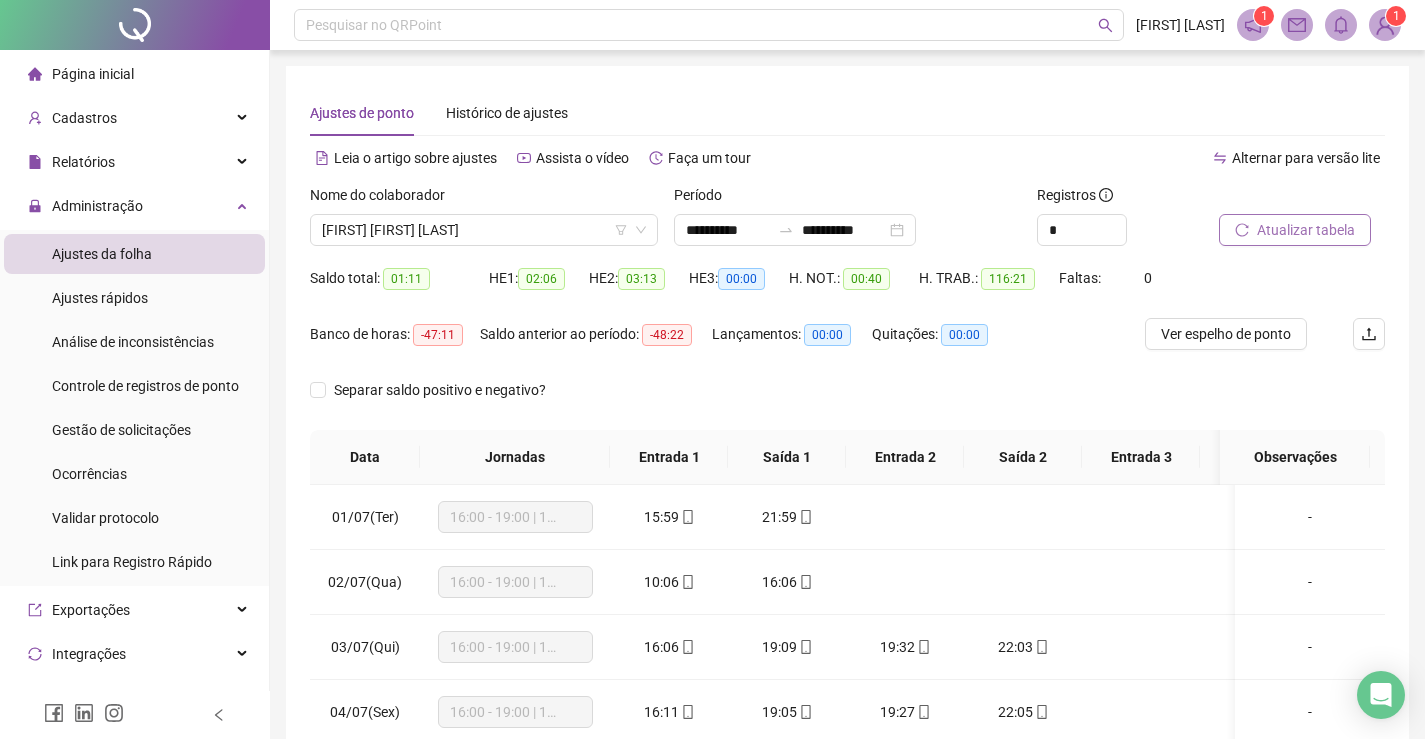 scroll, scrollTop: 100, scrollLeft: 0, axis: vertical 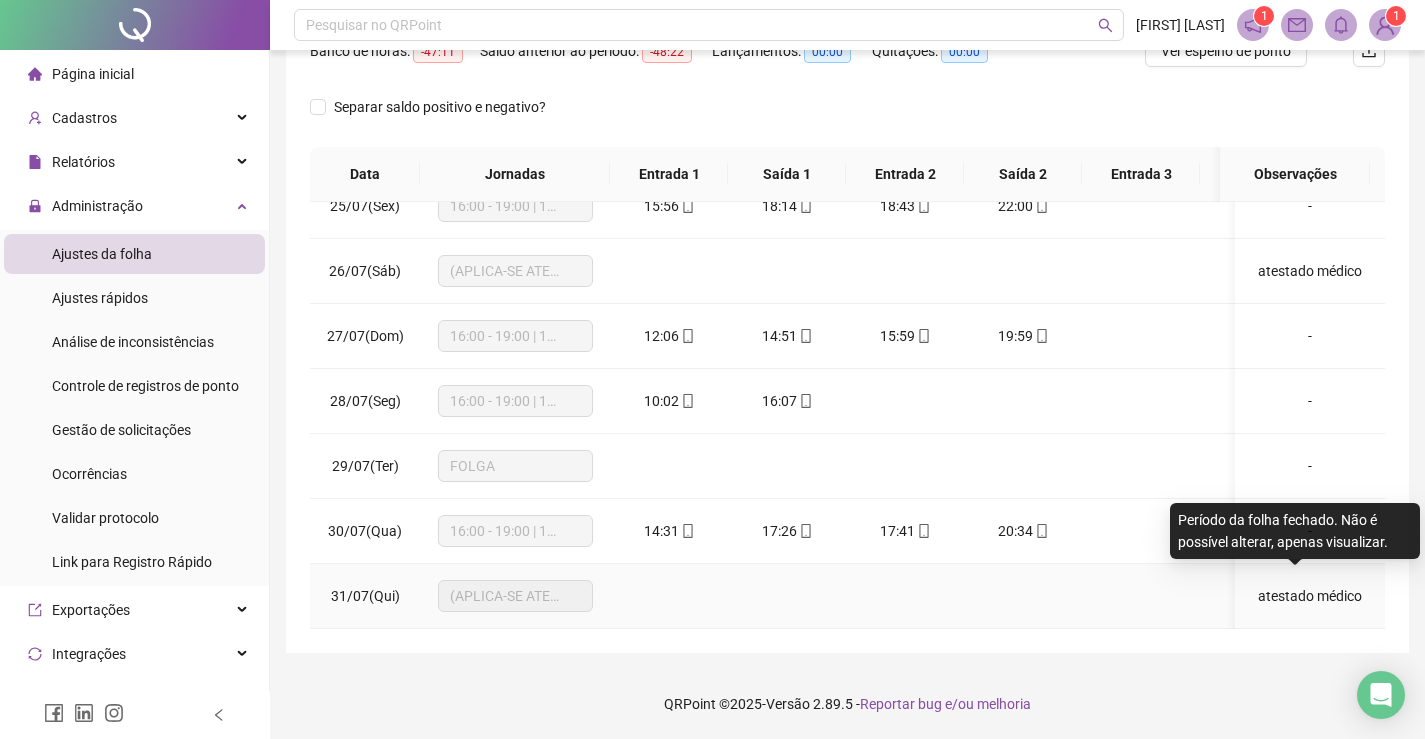 click on "atestado médico" at bounding box center [1310, 596] 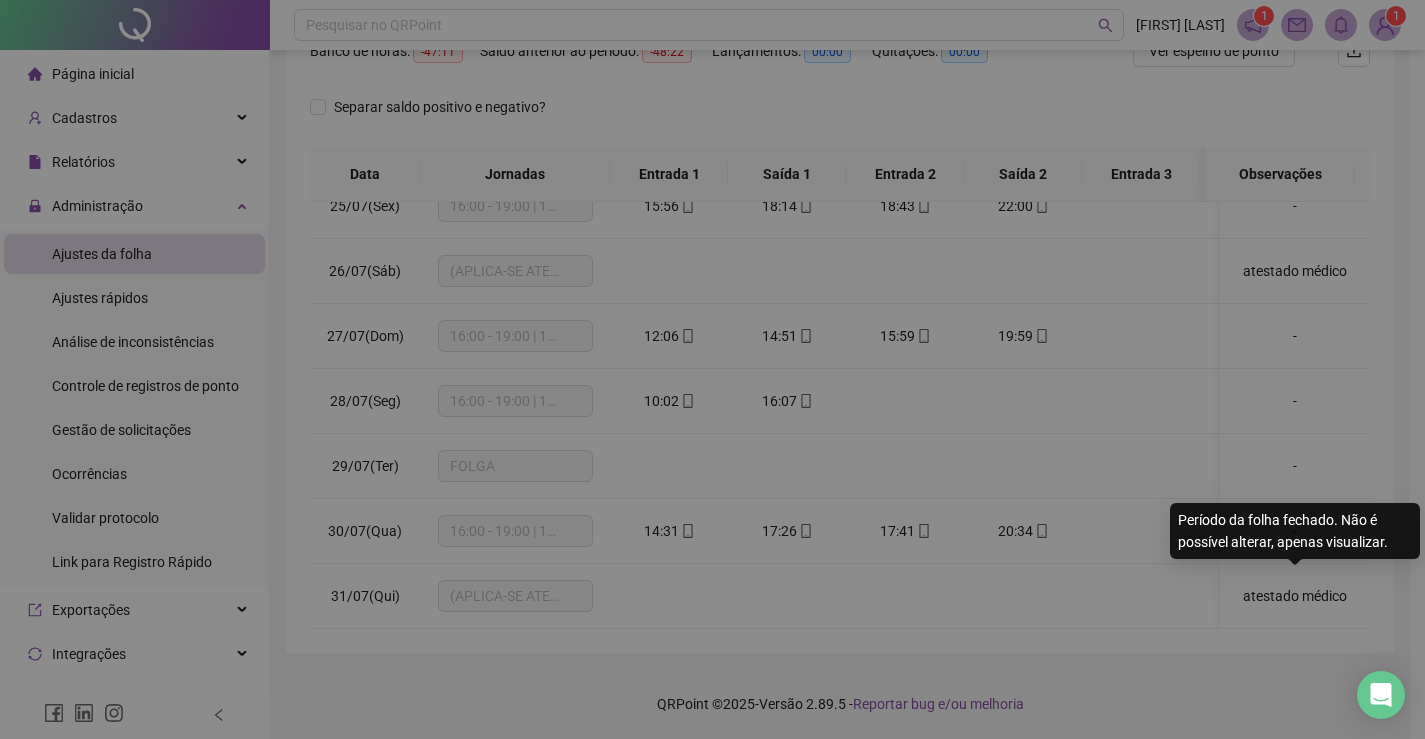 type on "**********" 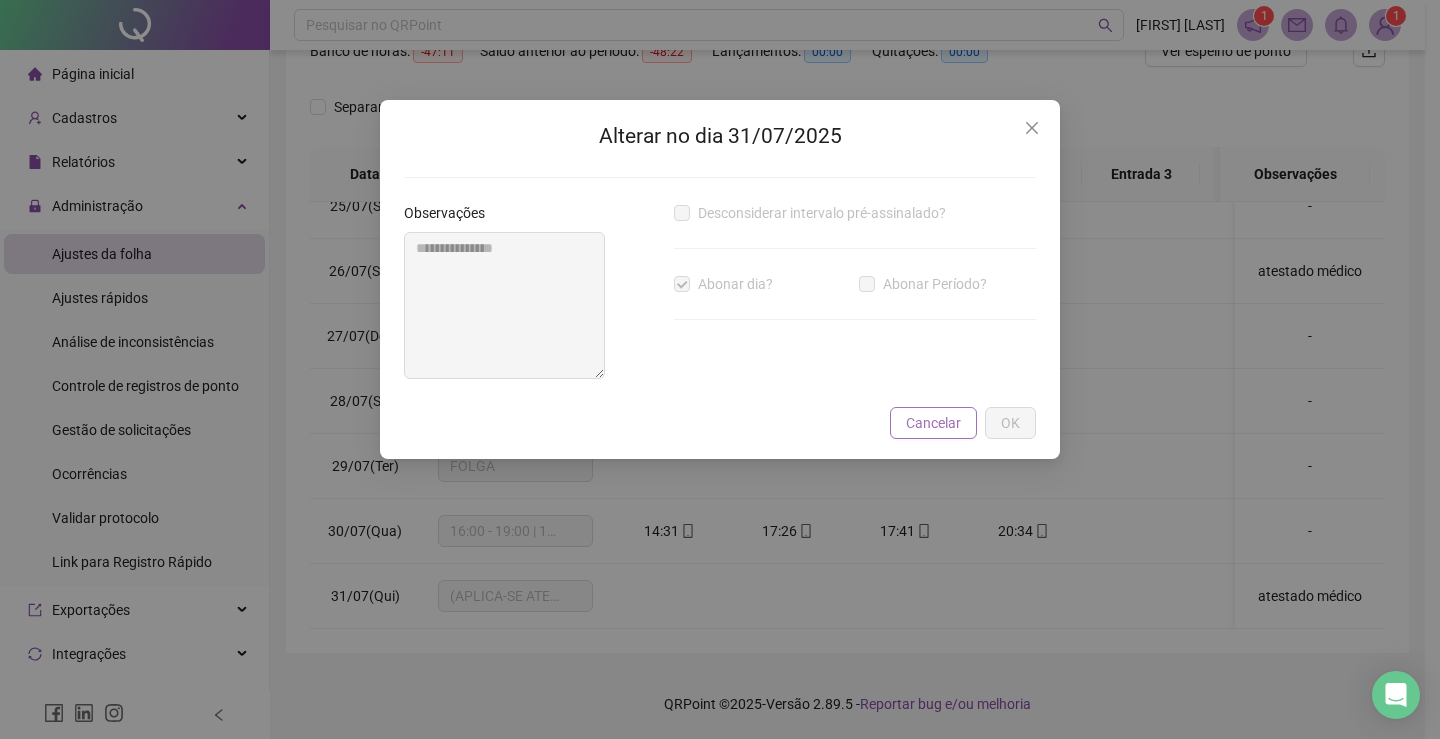 click on "Cancelar" at bounding box center (933, 423) 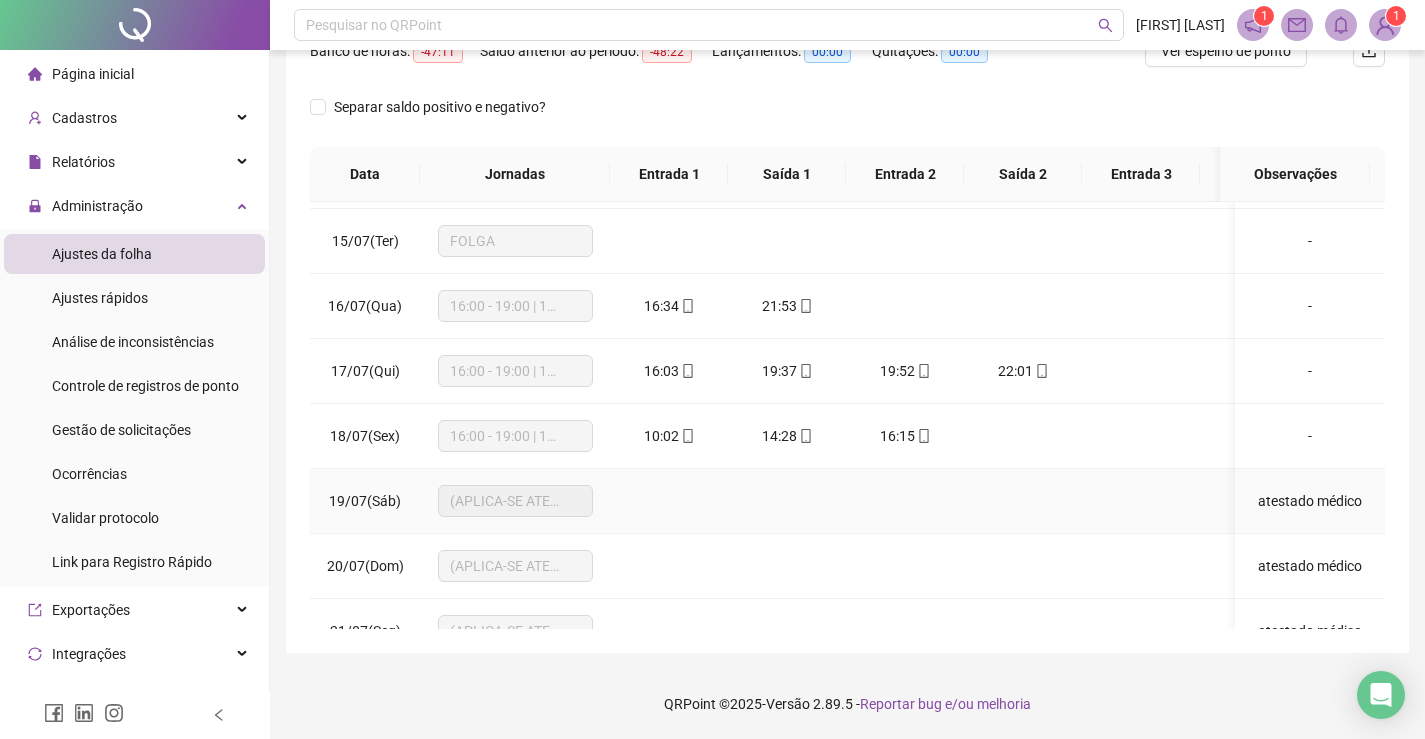 scroll, scrollTop: 603, scrollLeft: 0, axis: vertical 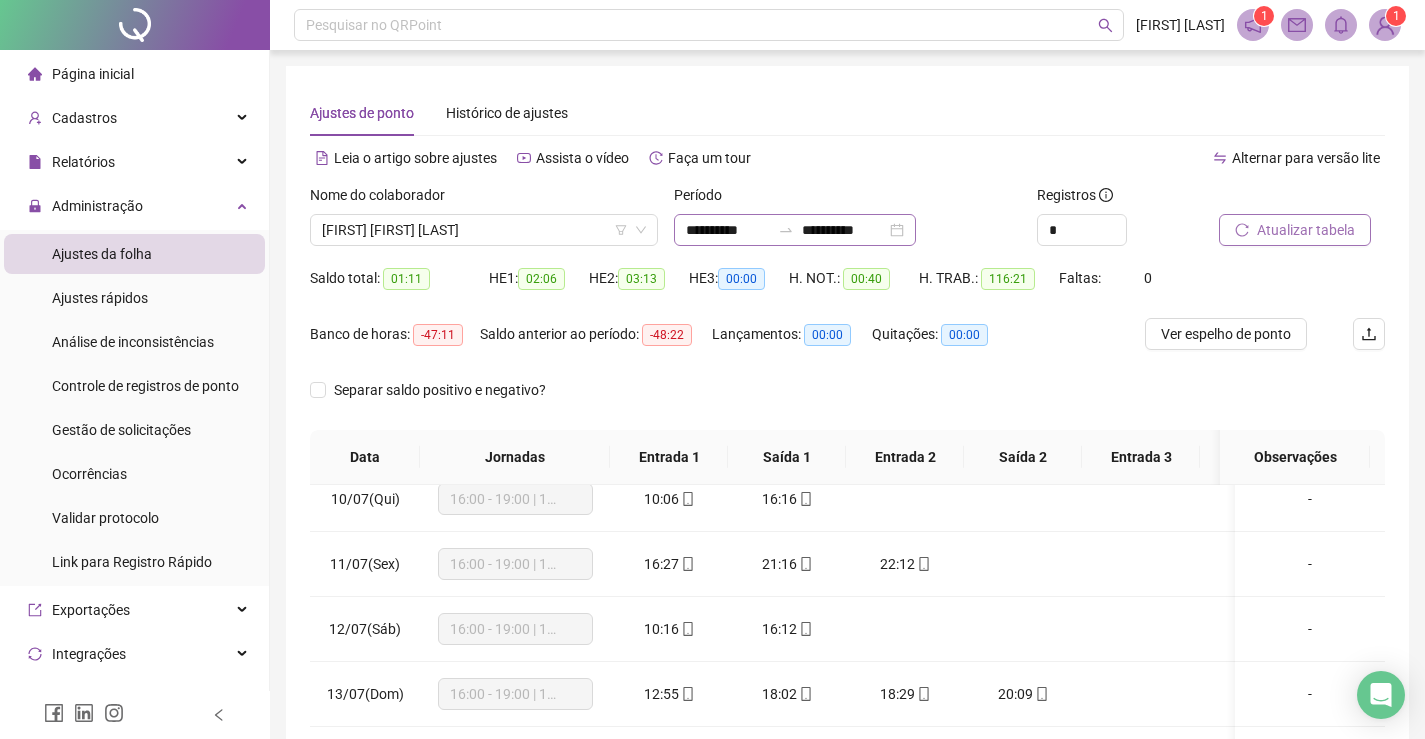 click on "**********" at bounding box center [795, 230] 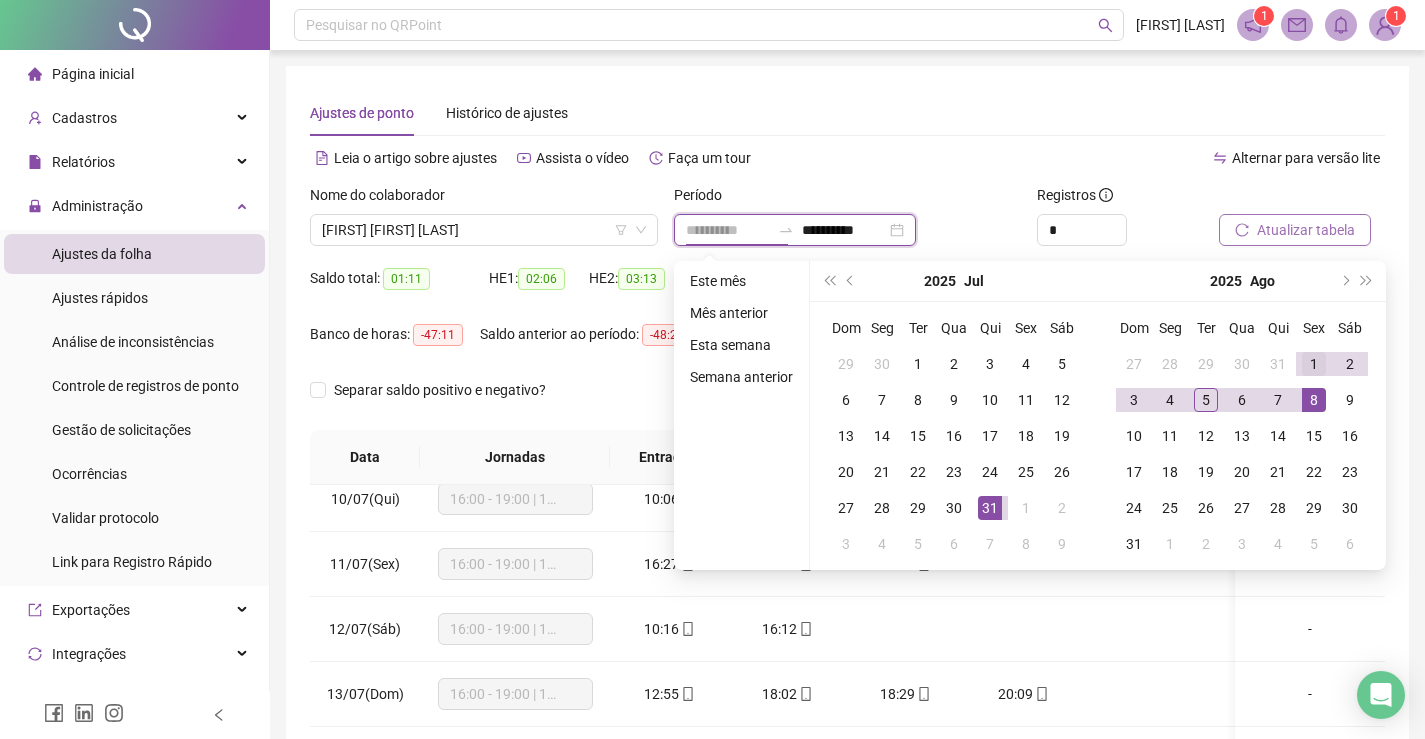 type on "**********" 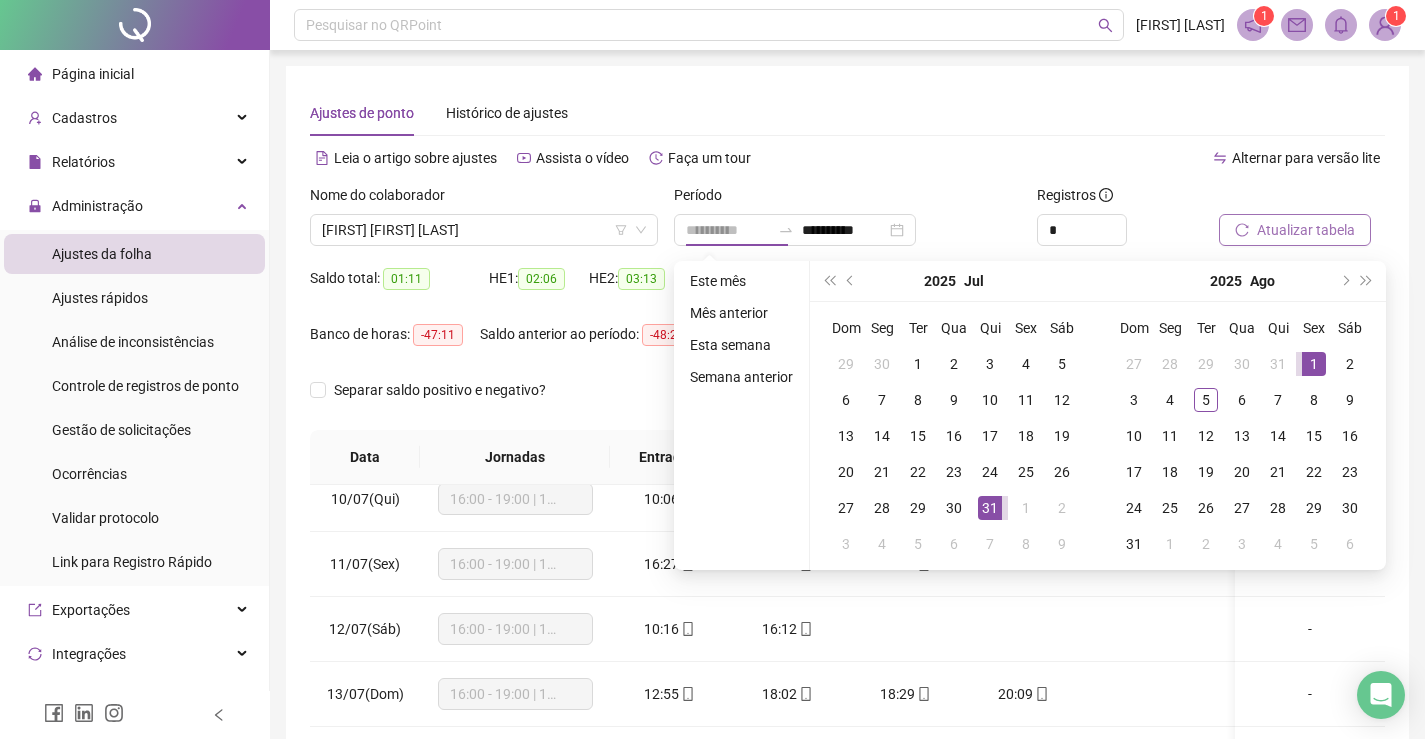 click on "1" at bounding box center (1314, 364) 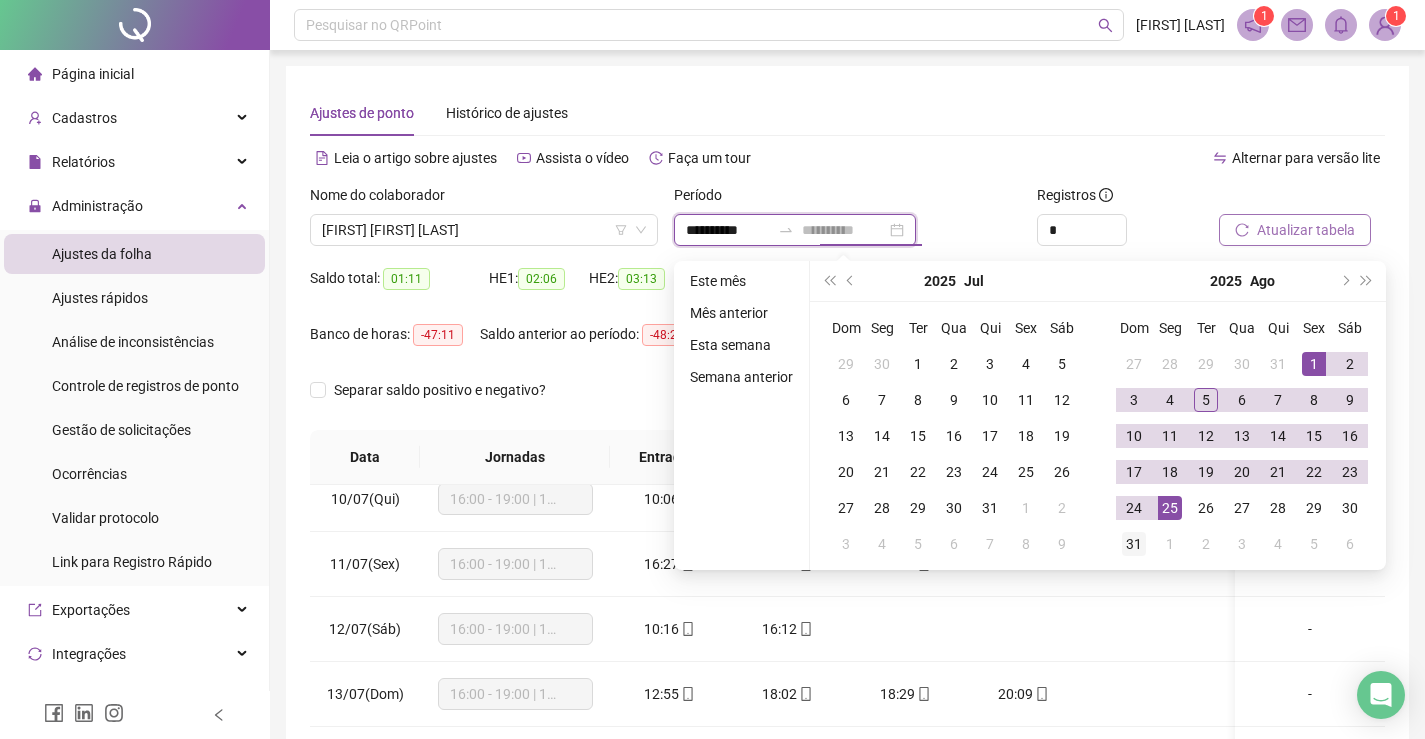 type on "**********" 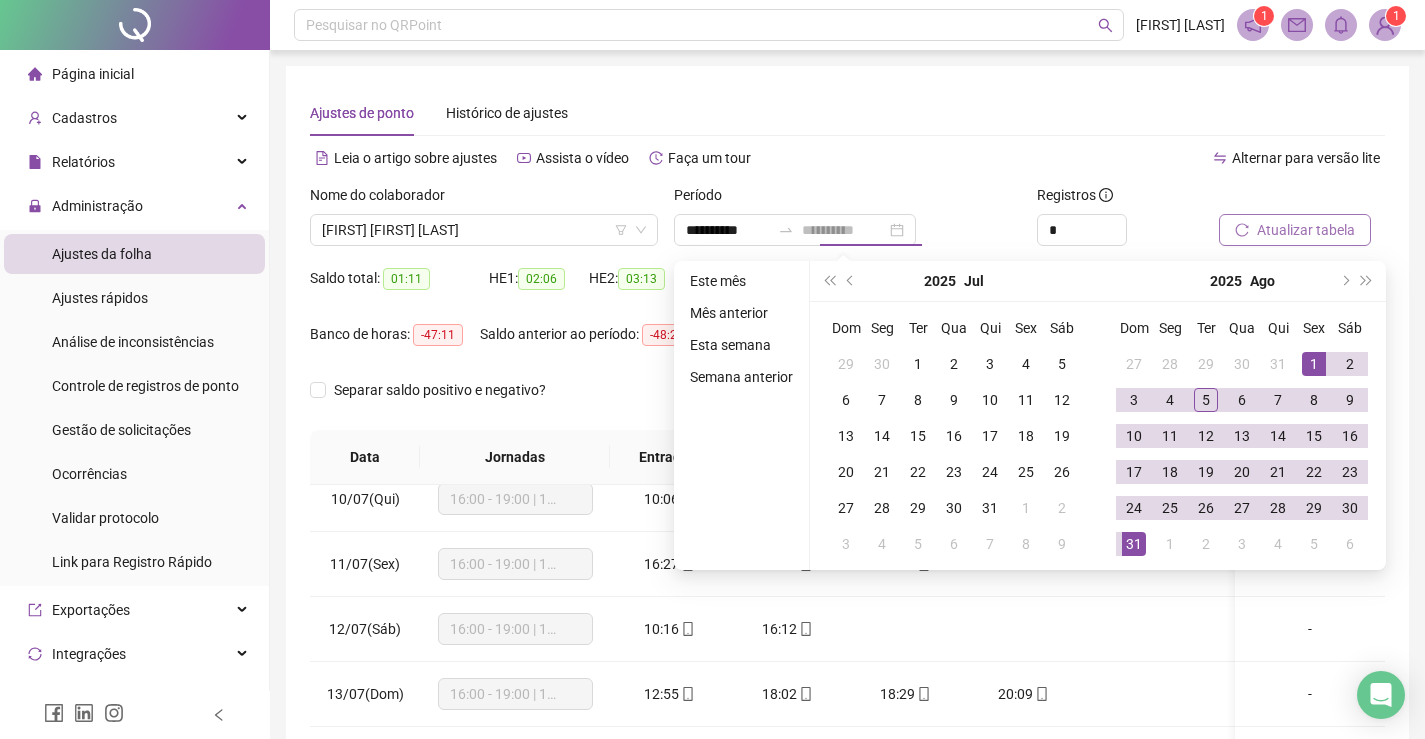 click on "31" at bounding box center (1134, 544) 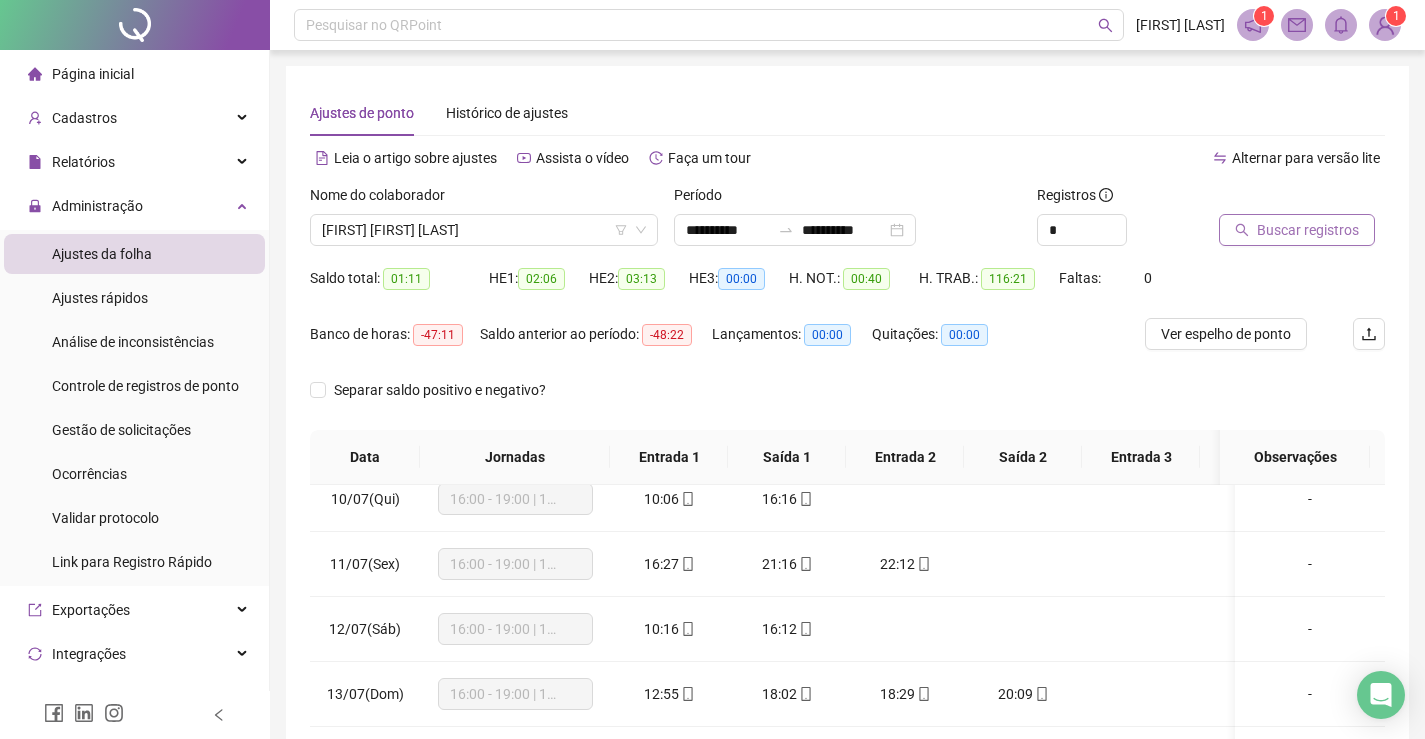 click on "Buscar registros" at bounding box center (1308, 230) 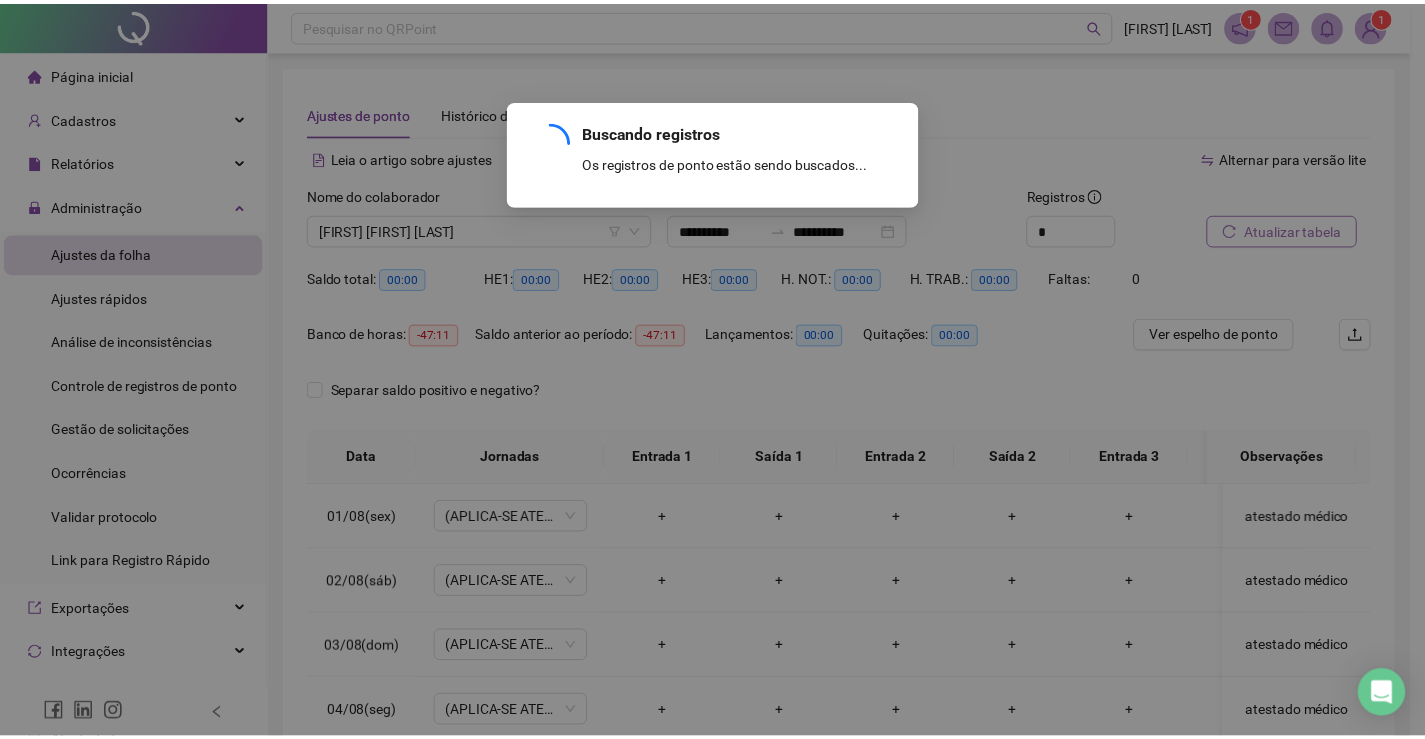 scroll, scrollTop: 0, scrollLeft: 0, axis: both 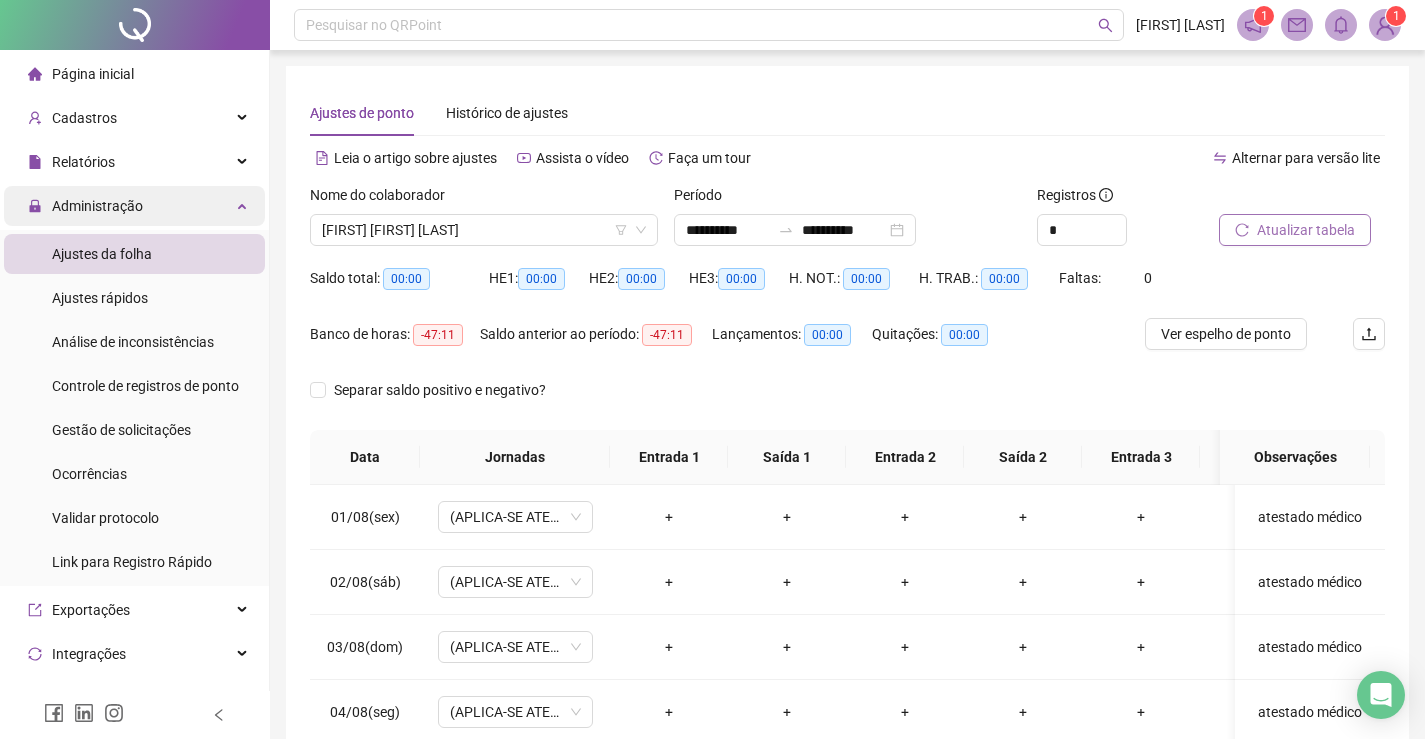 click on "Administração" at bounding box center [134, 206] 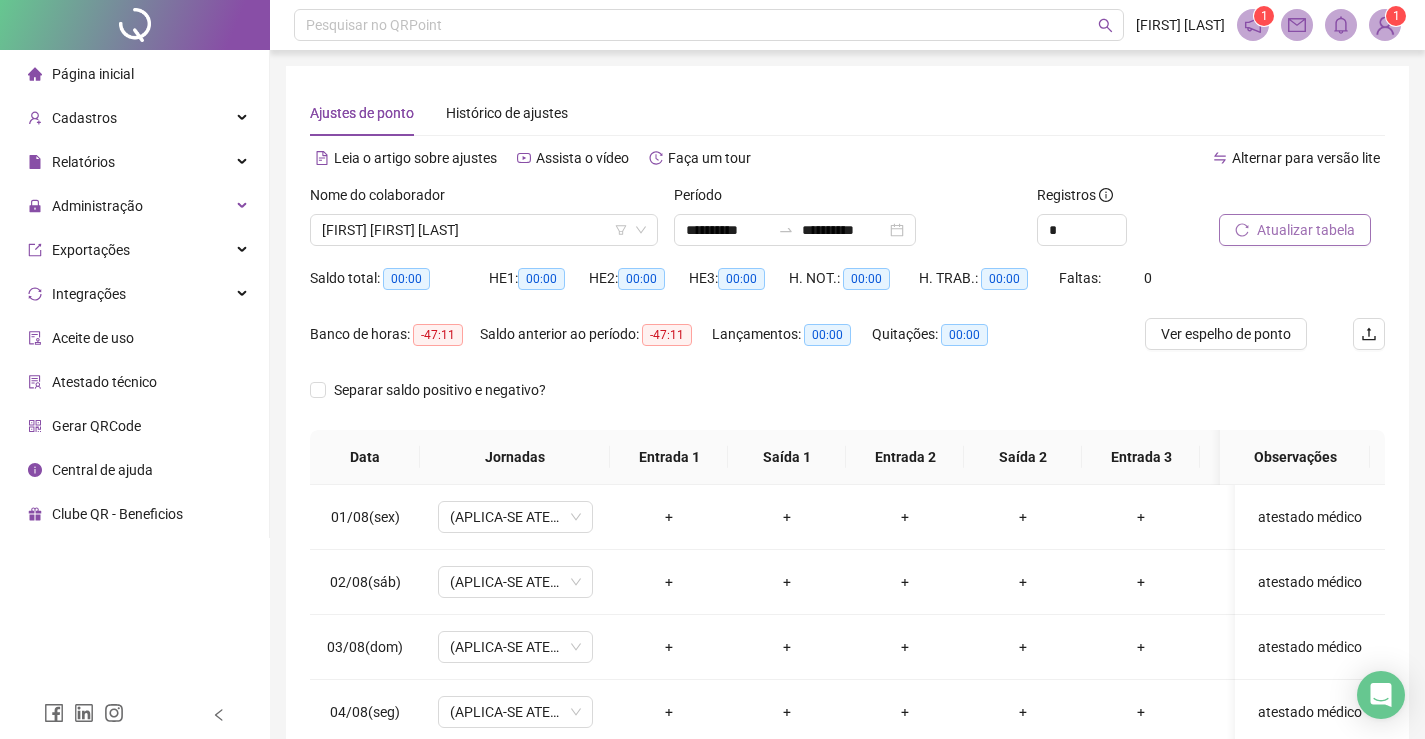 click on "Página inicial" at bounding box center (93, 74) 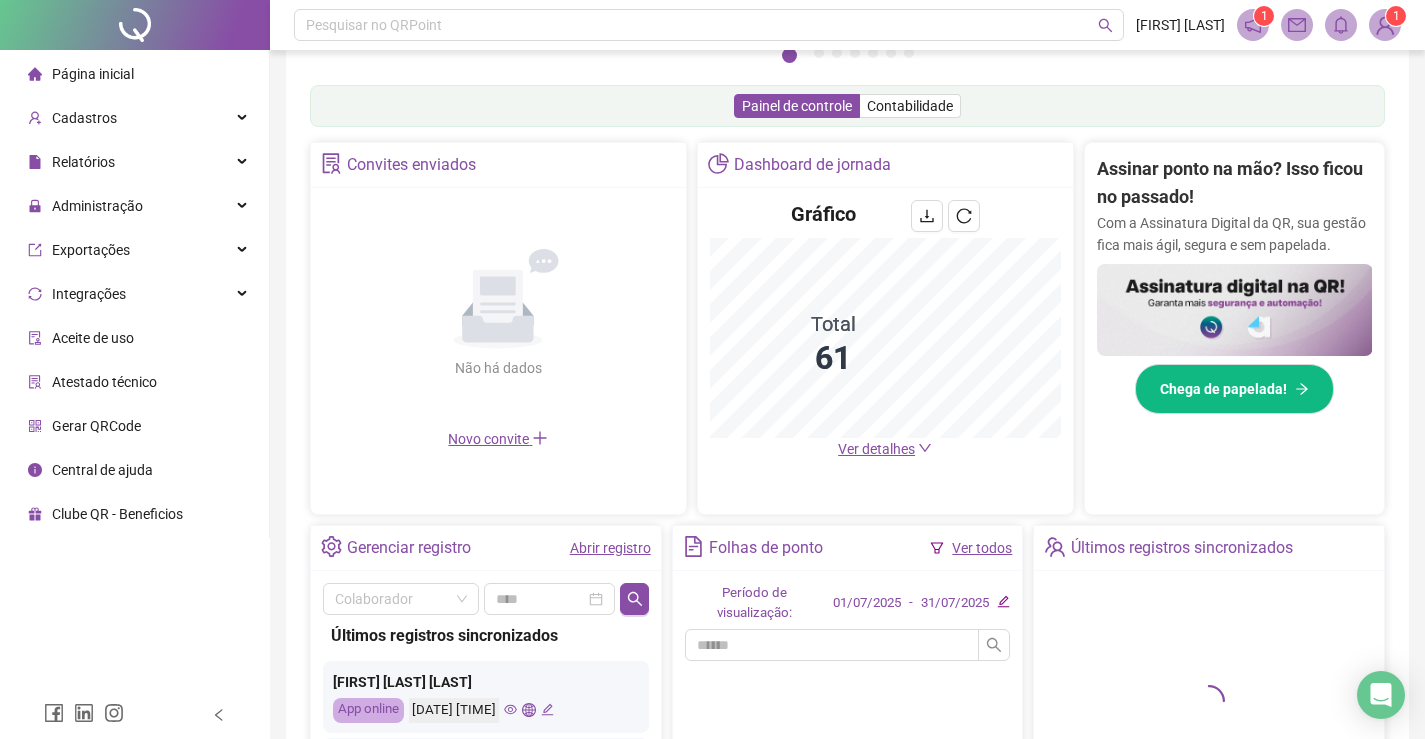 scroll, scrollTop: 400, scrollLeft: 0, axis: vertical 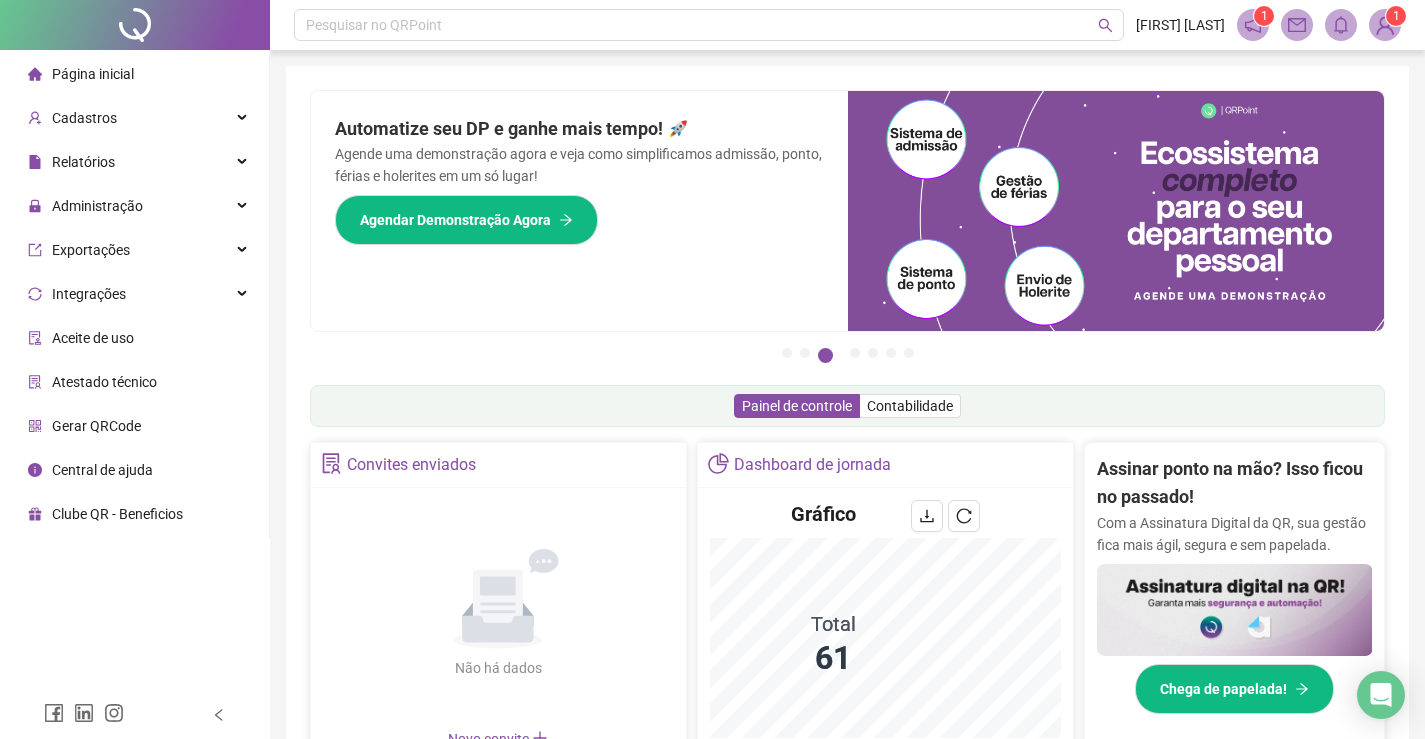 click at bounding box center (1385, 25) 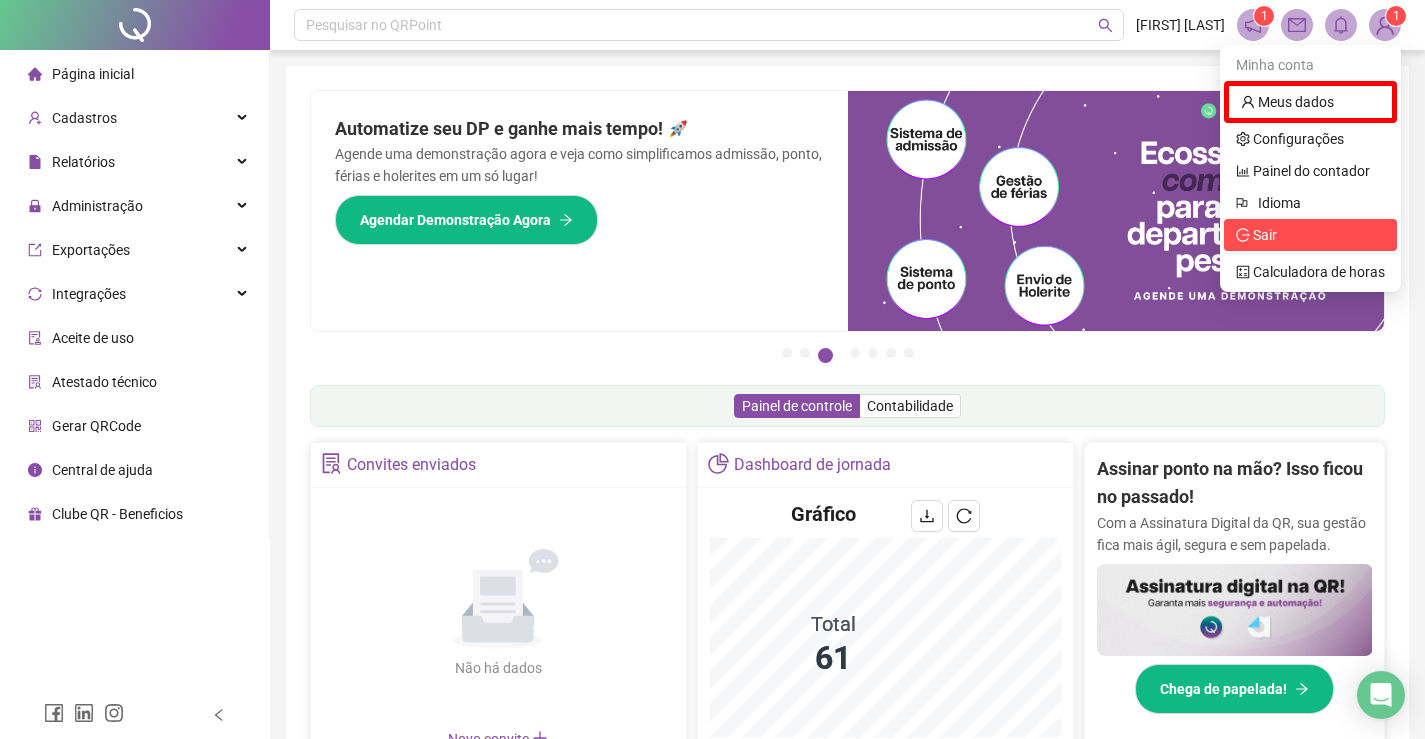click on "Sair" at bounding box center [1265, 235] 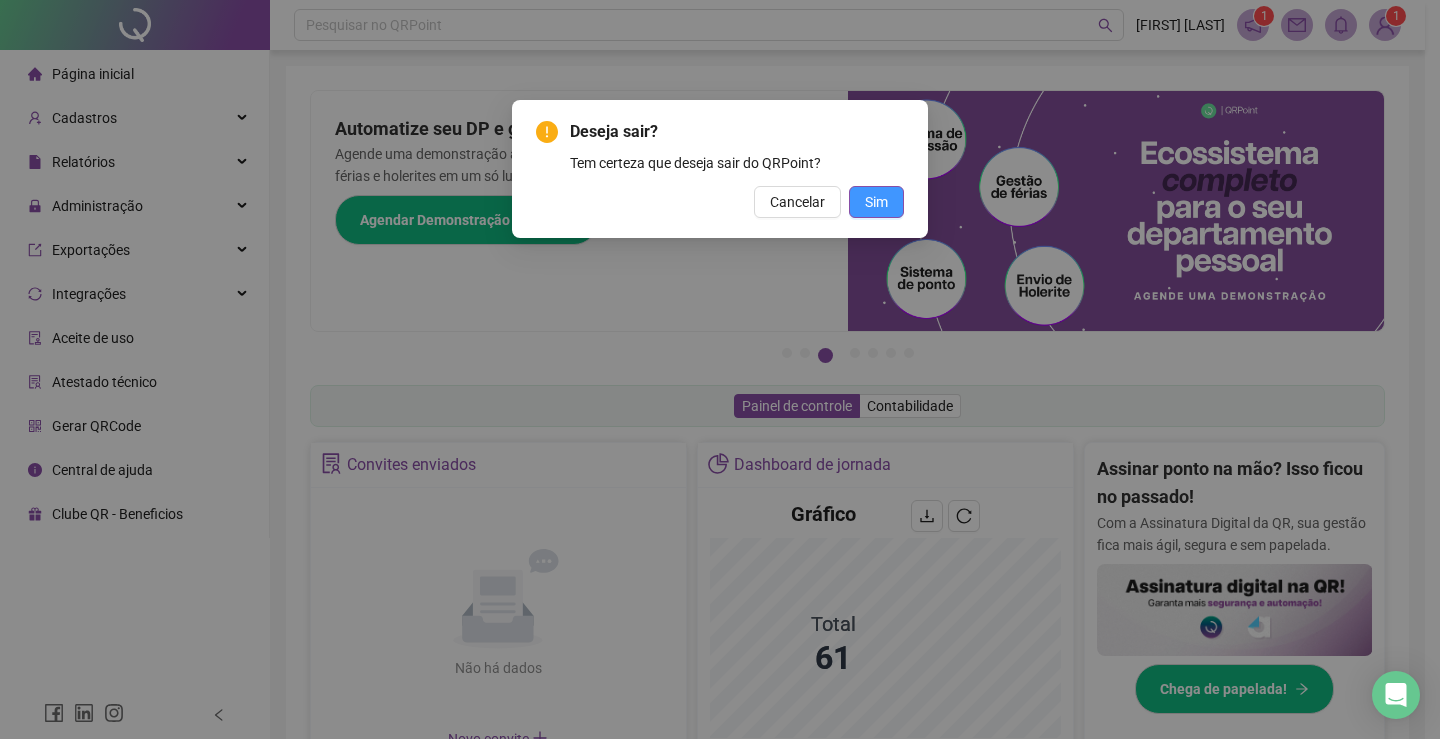 click on "Sim" at bounding box center [876, 202] 